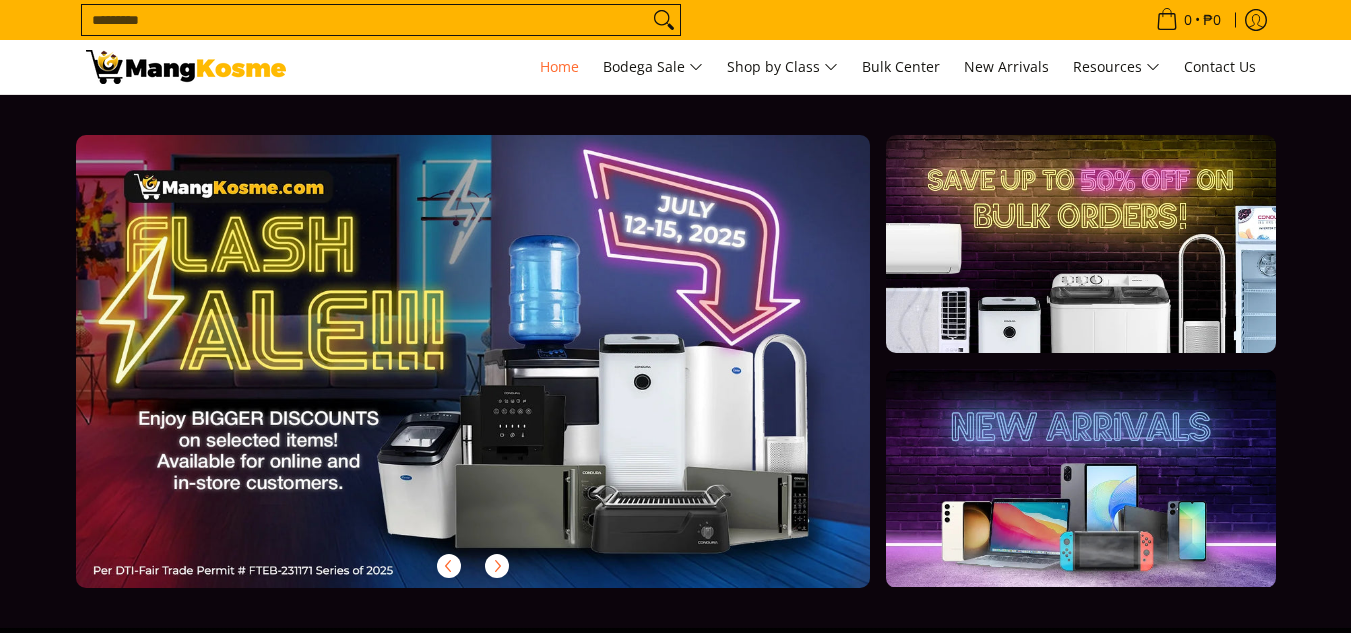 scroll, scrollTop: 0, scrollLeft: 0, axis: both 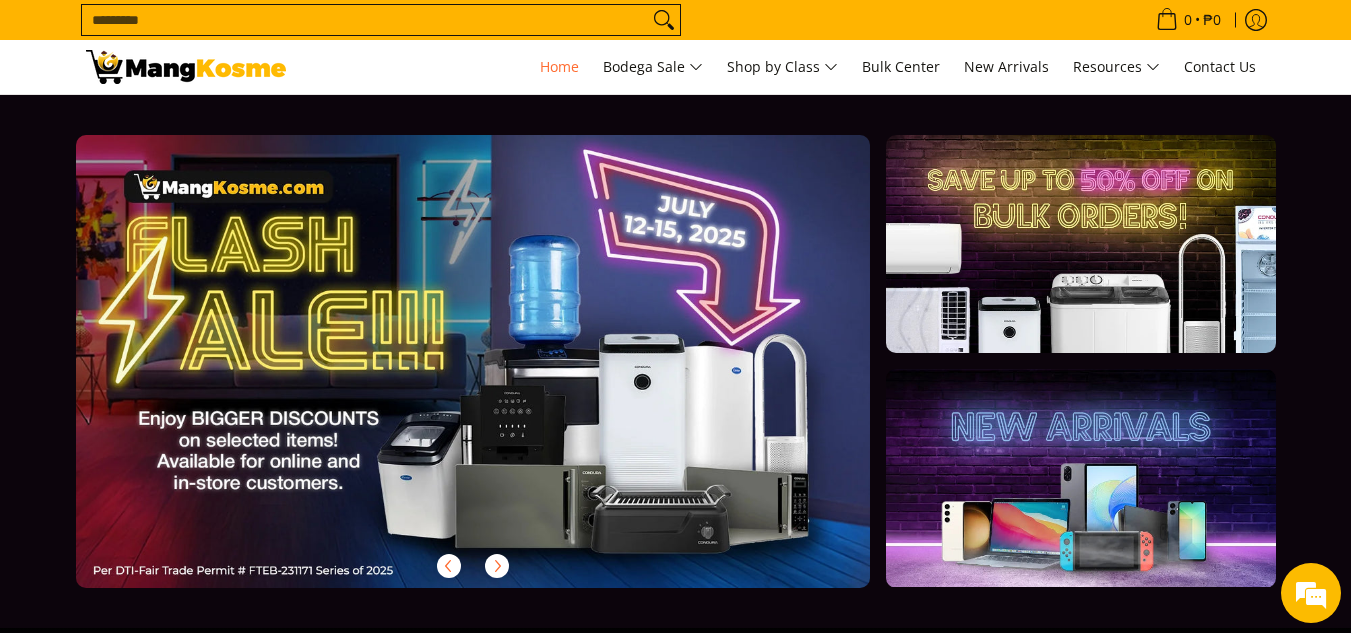 click on "Search..." at bounding box center (365, 20) 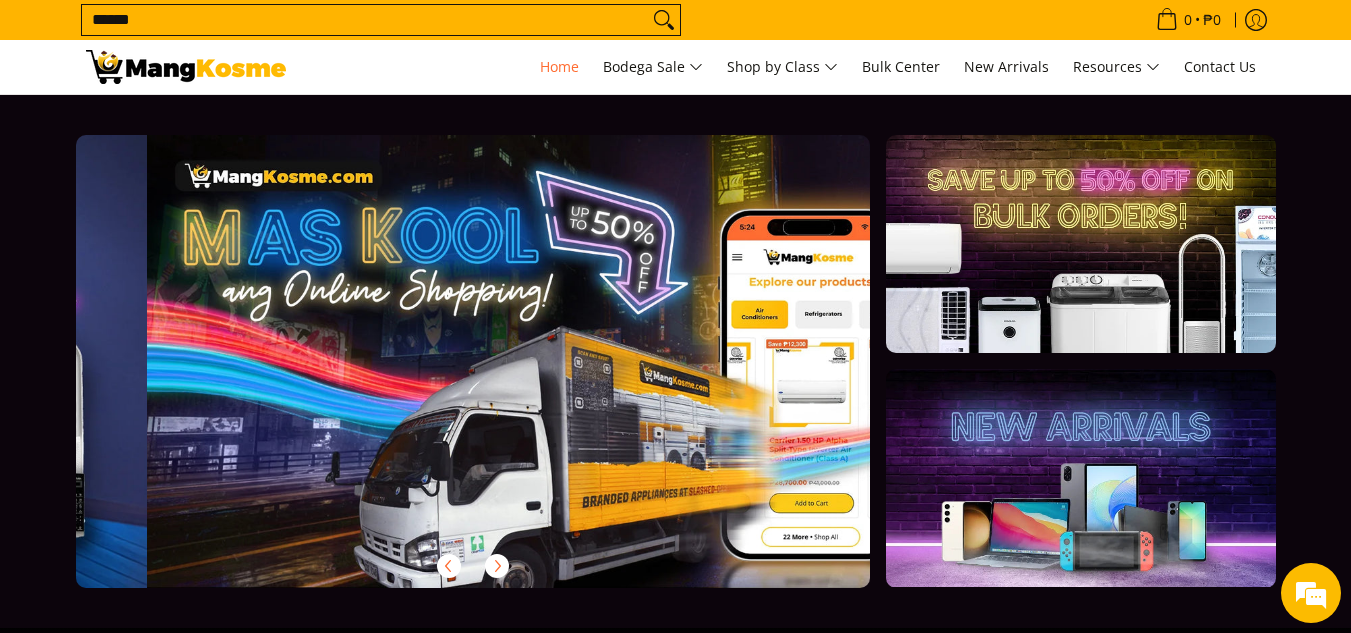 scroll, scrollTop: 0, scrollLeft: 795, axis: horizontal 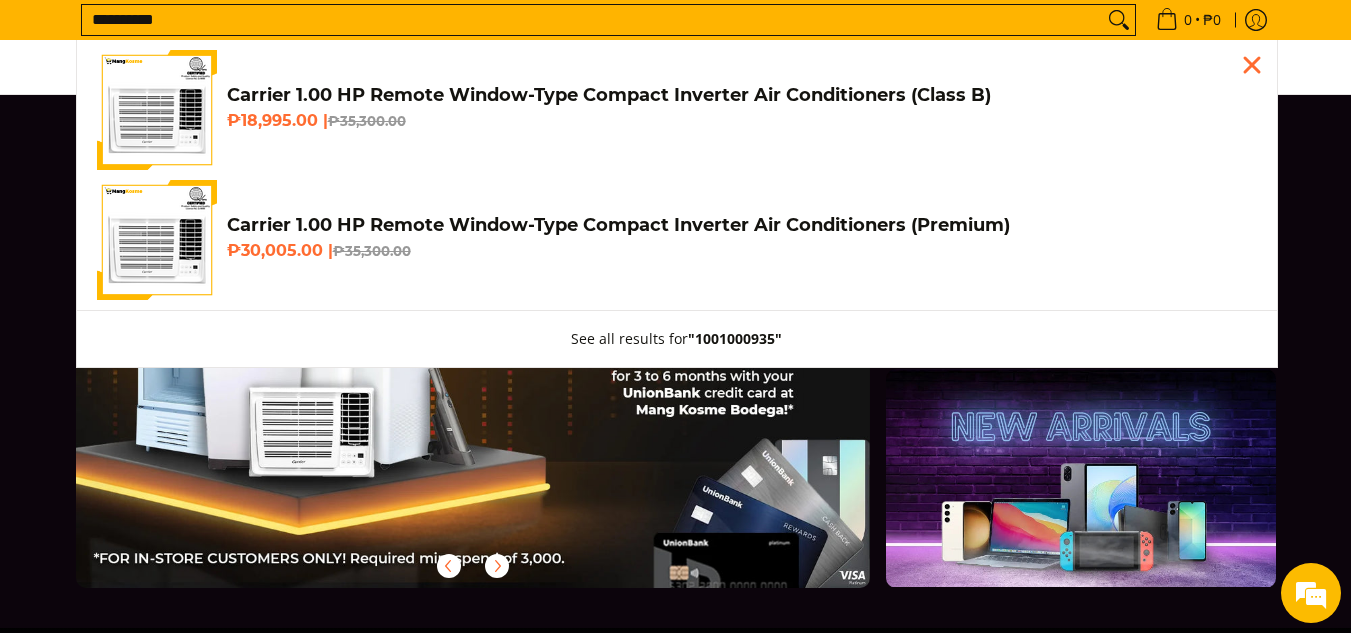 type on "**********" 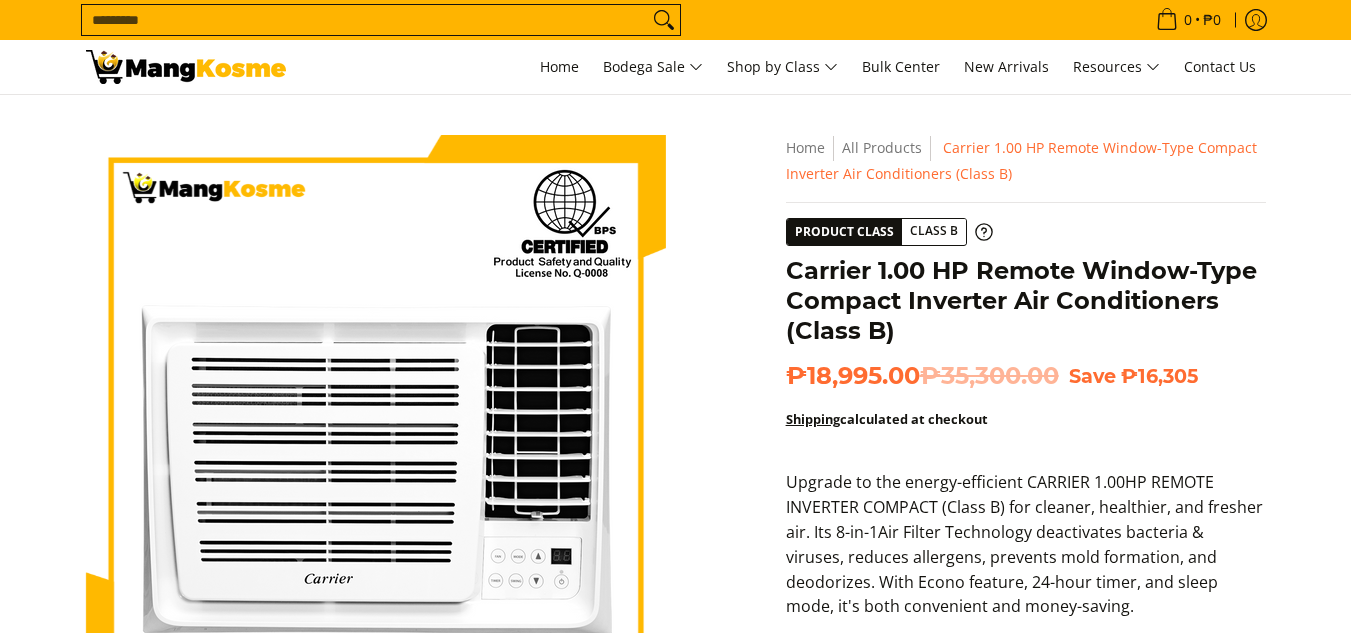 scroll, scrollTop: 0, scrollLeft: 0, axis: both 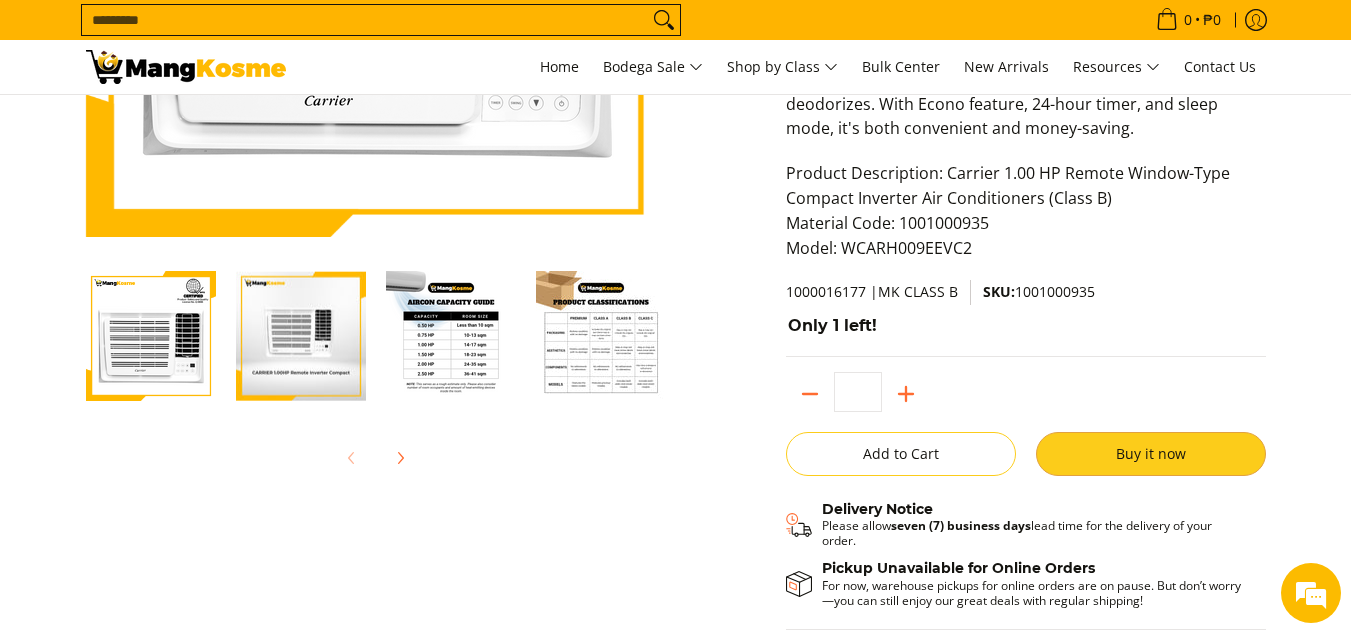 click on "Buy it now" at bounding box center (1151, 454) 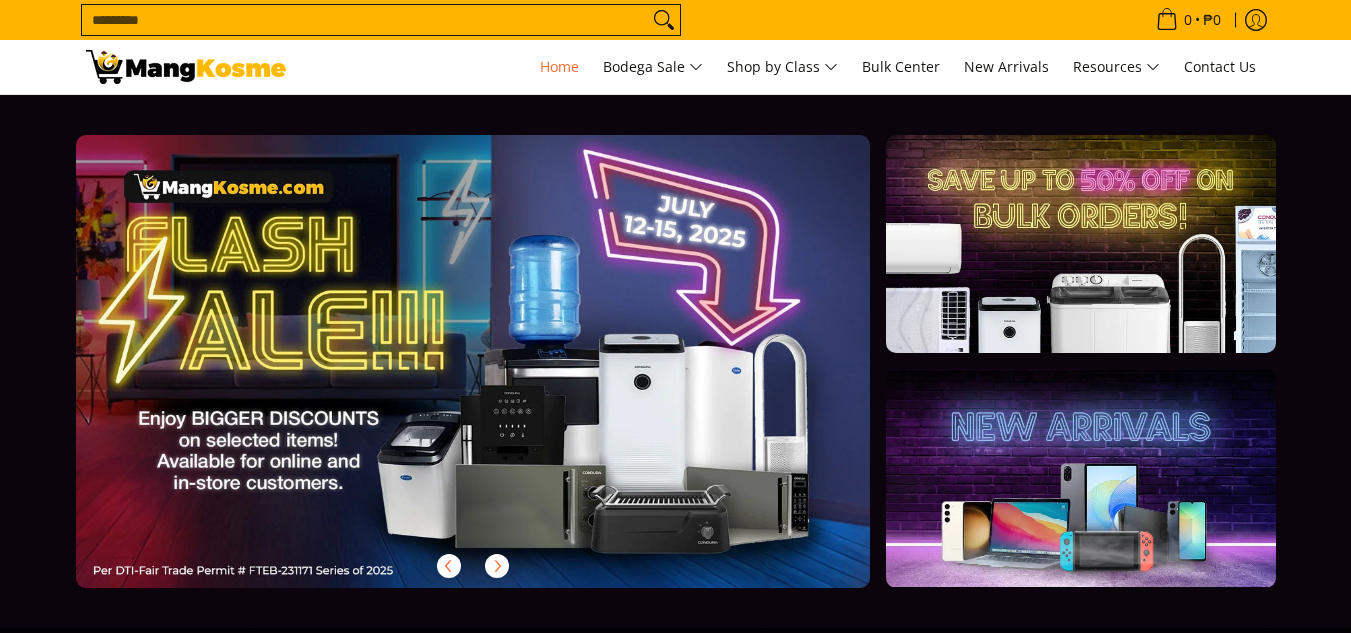 scroll, scrollTop: 0, scrollLeft: 0, axis: both 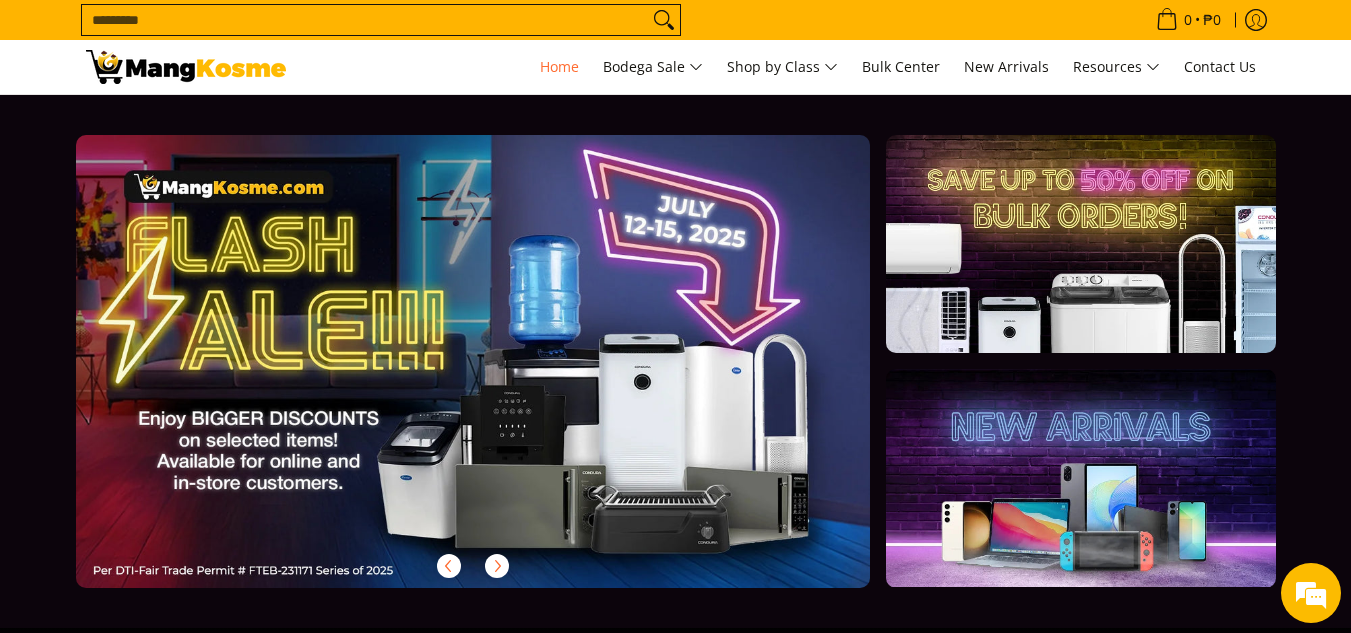 click on "Search..." at bounding box center [365, 20] 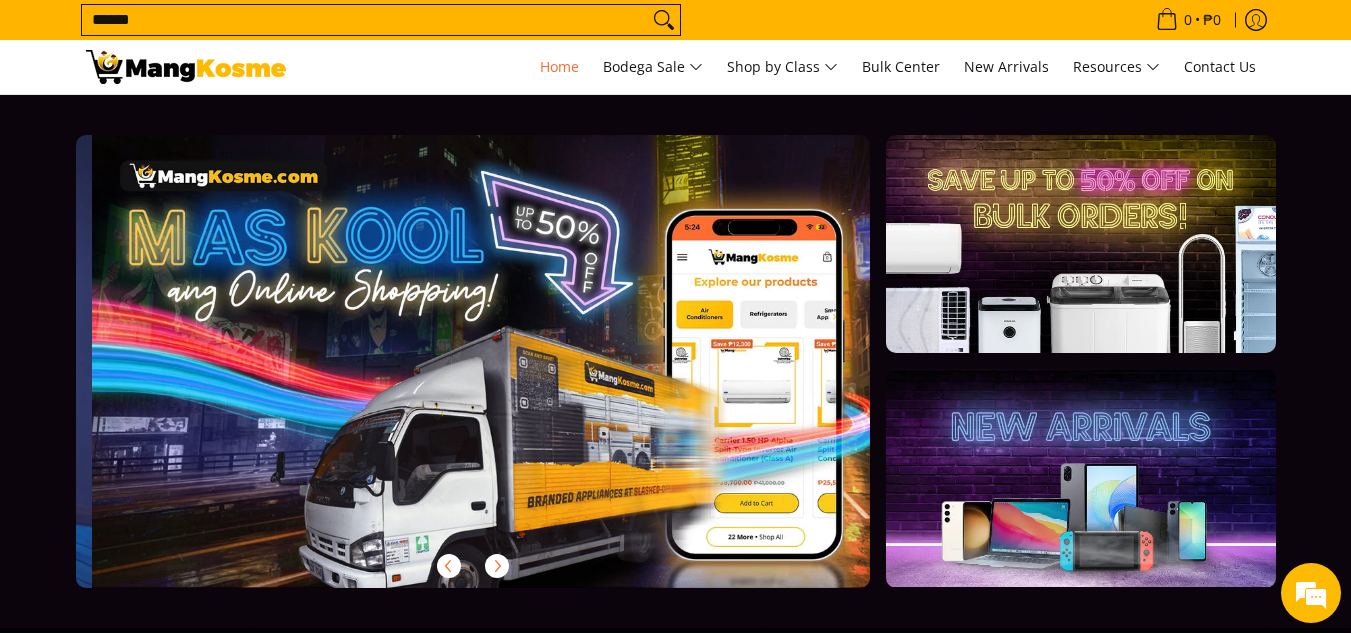 scroll, scrollTop: 0, scrollLeft: 795, axis: horizontal 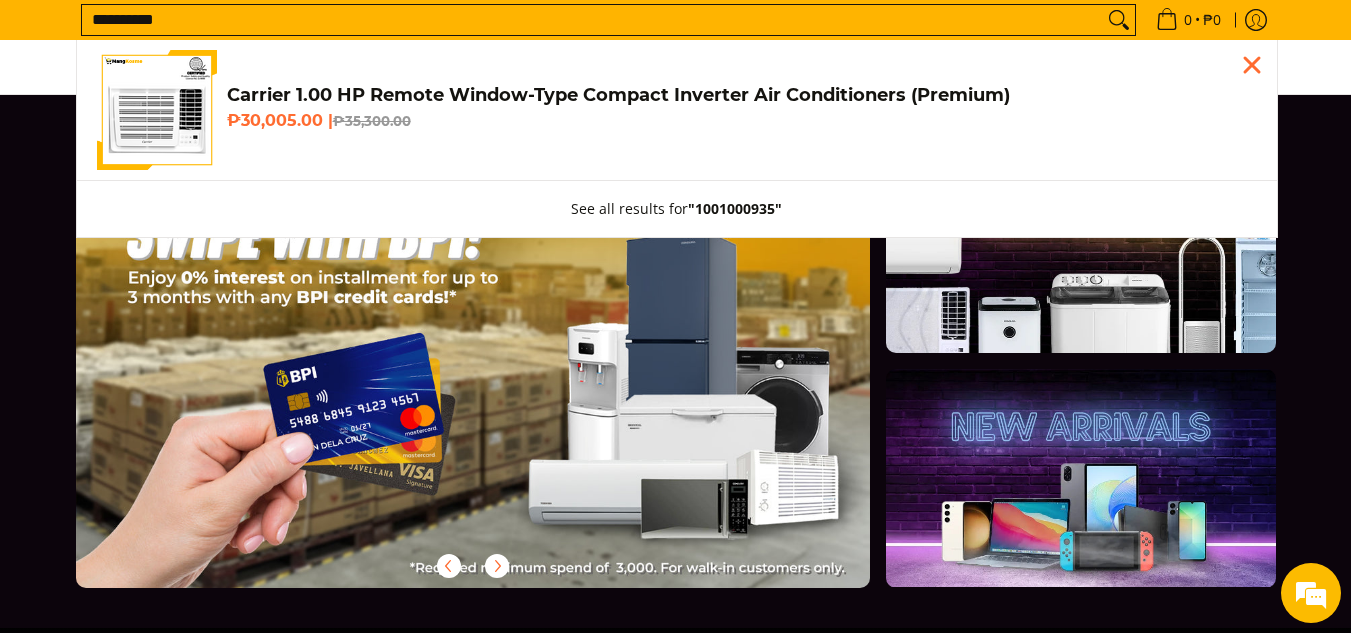 type on "**********" 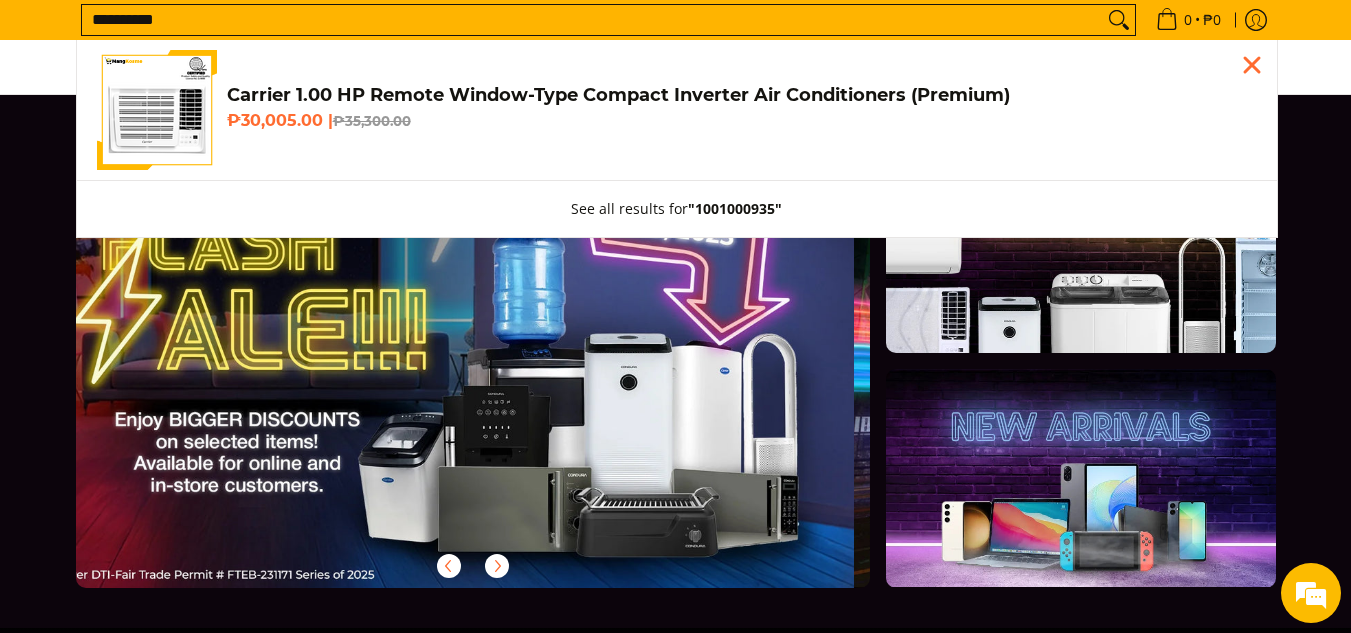 scroll, scrollTop: 0, scrollLeft: 1, axis: horizontal 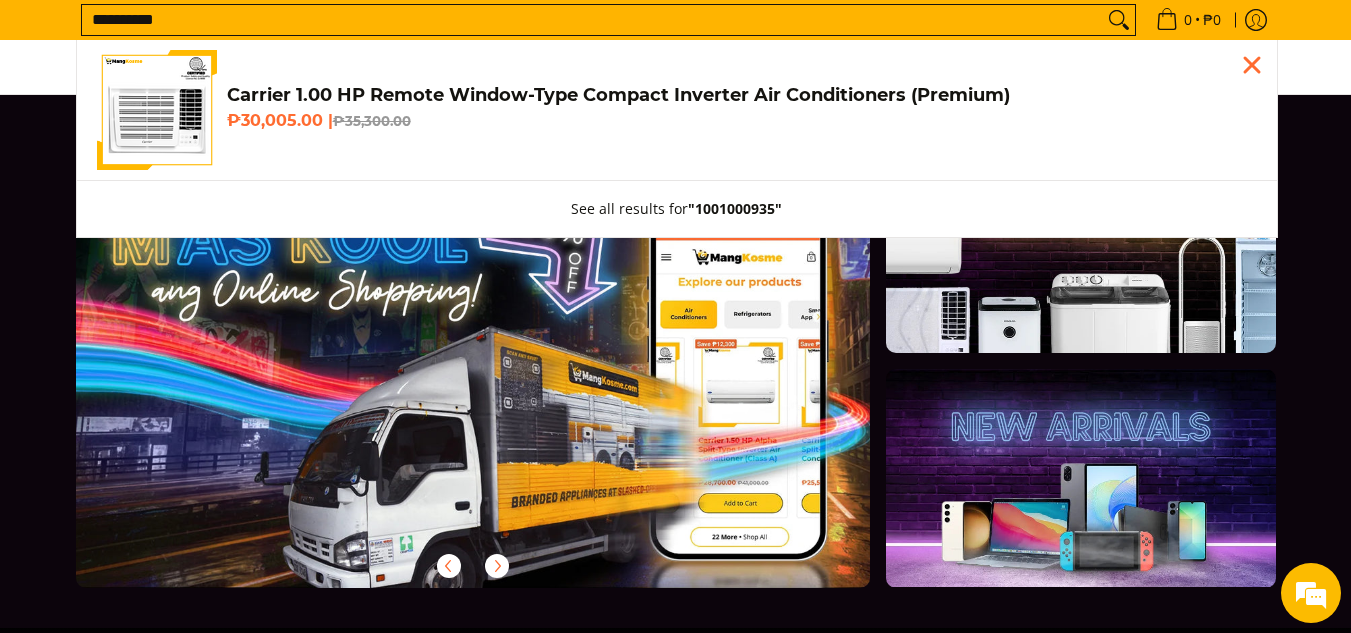 click at bounding box center [1119, 20] 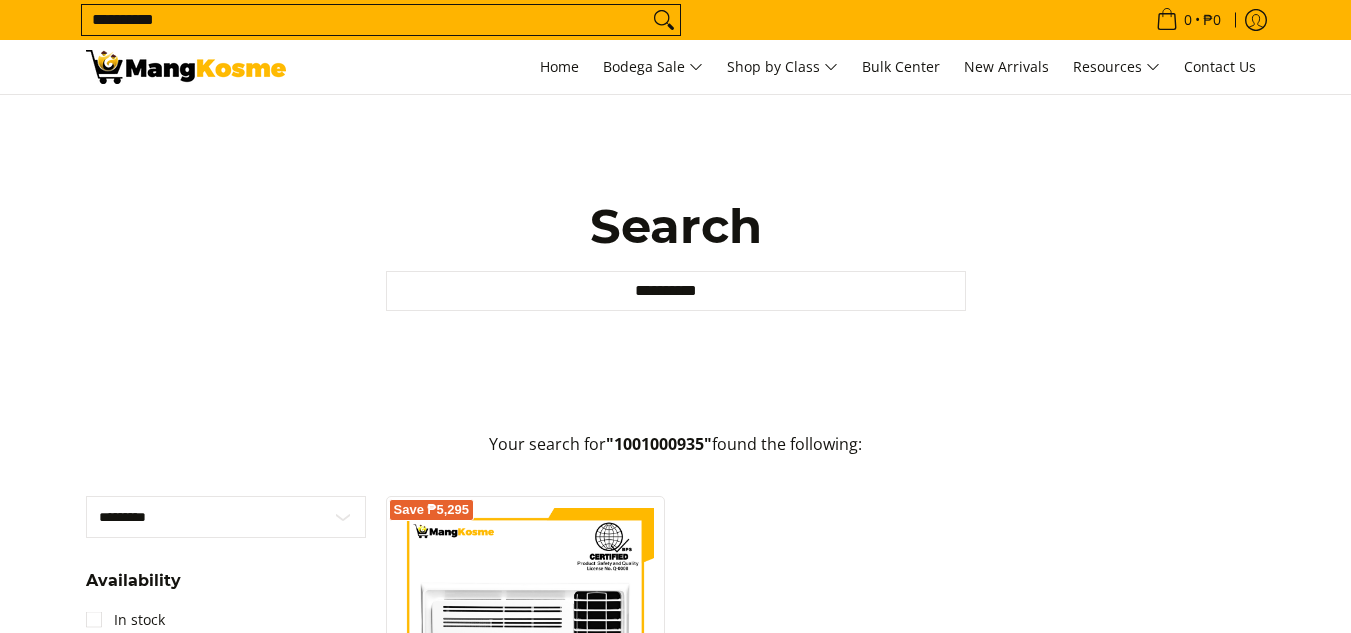 scroll, scrollTop: 0, scrollLeft: 0, axis: both 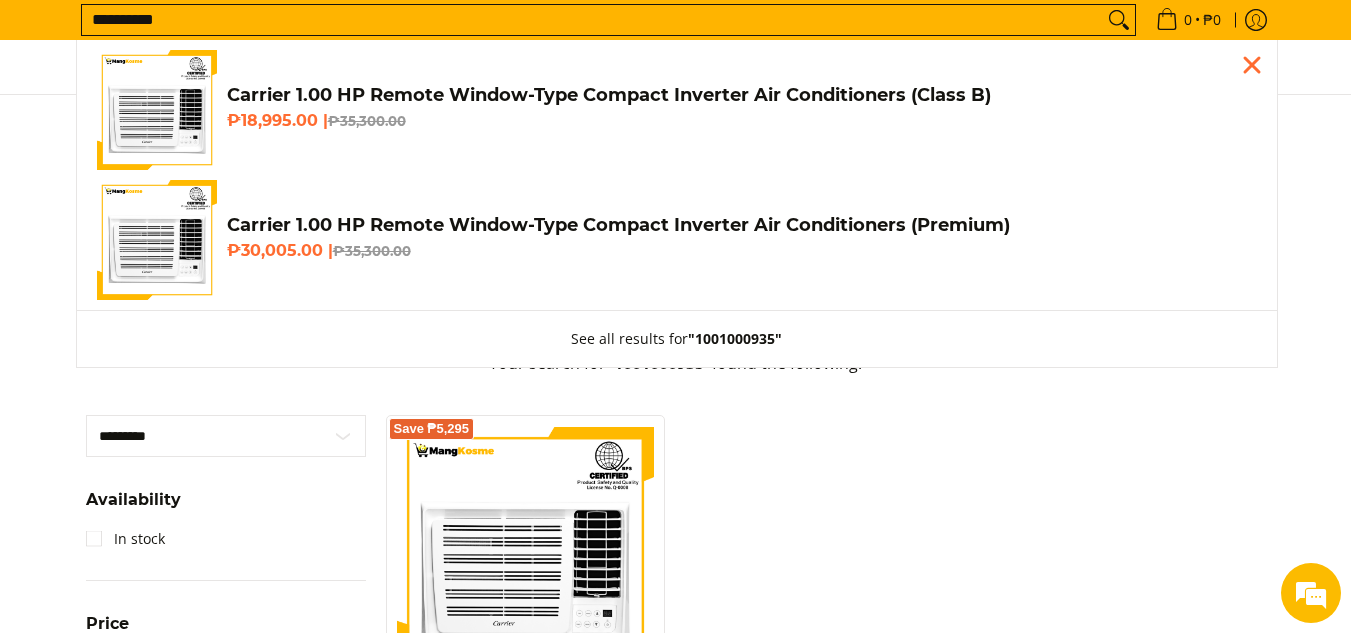 click on "**********" at bounding box center (592, 20) 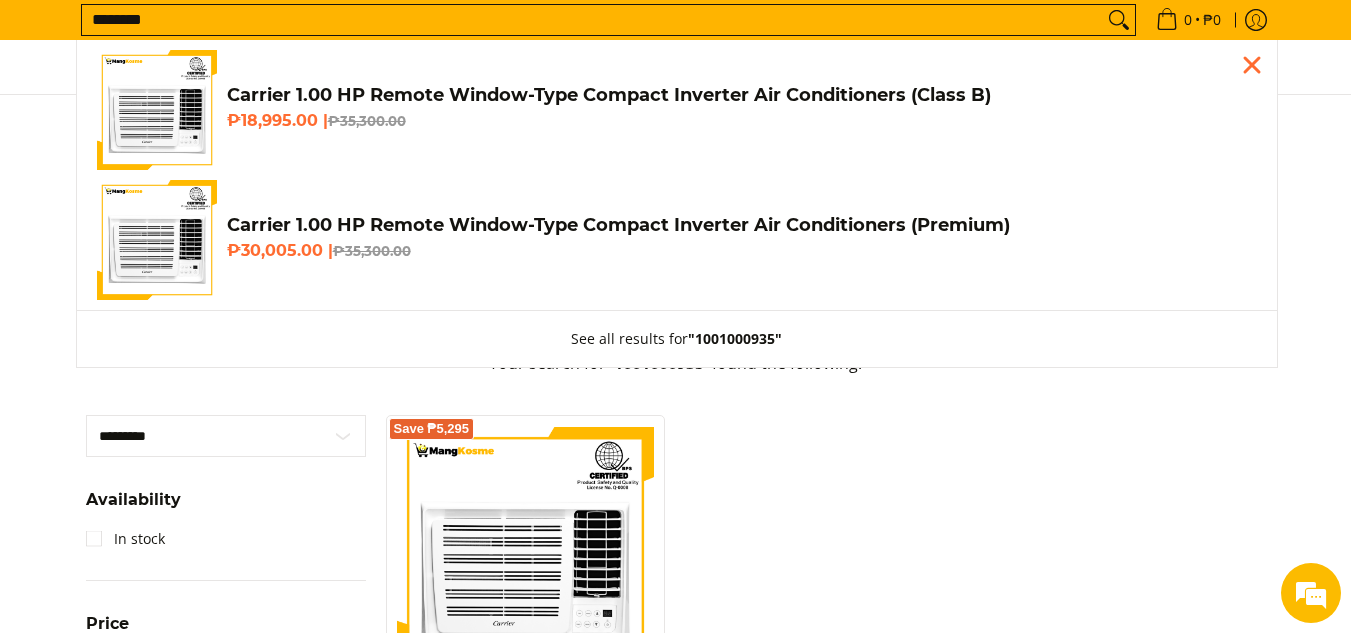 scroll, scrollTop: 0, scrollLeft: 0, axis: both 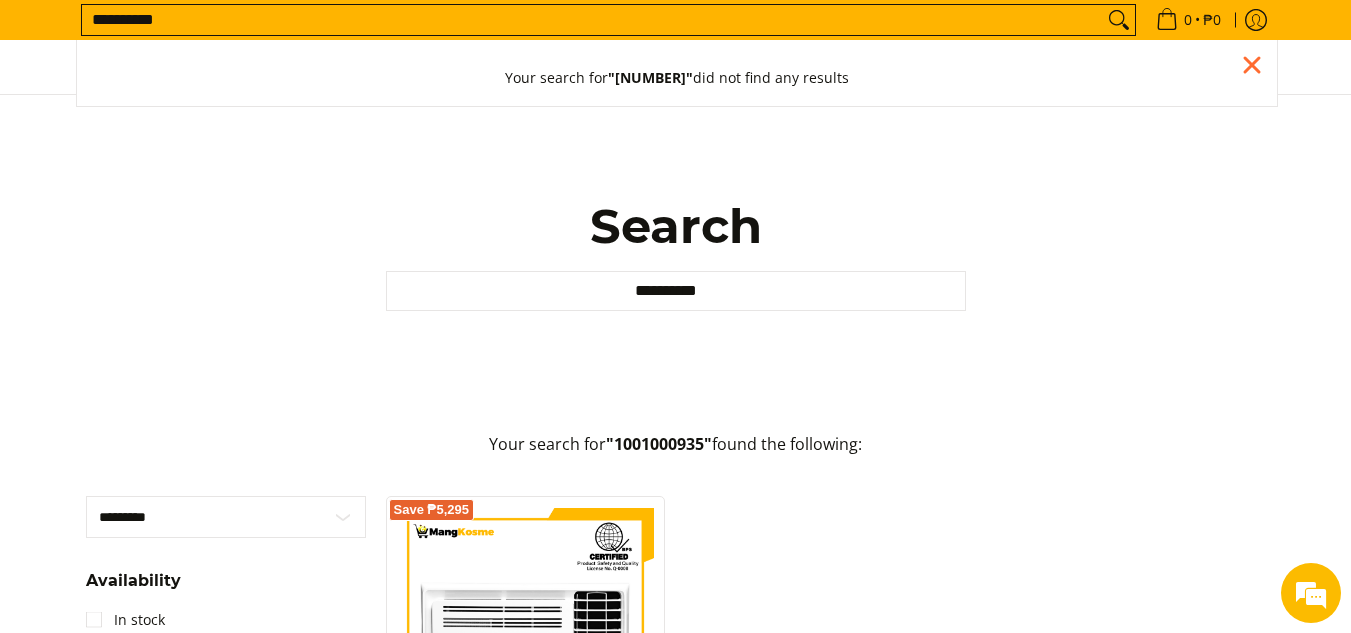 type on "**********" 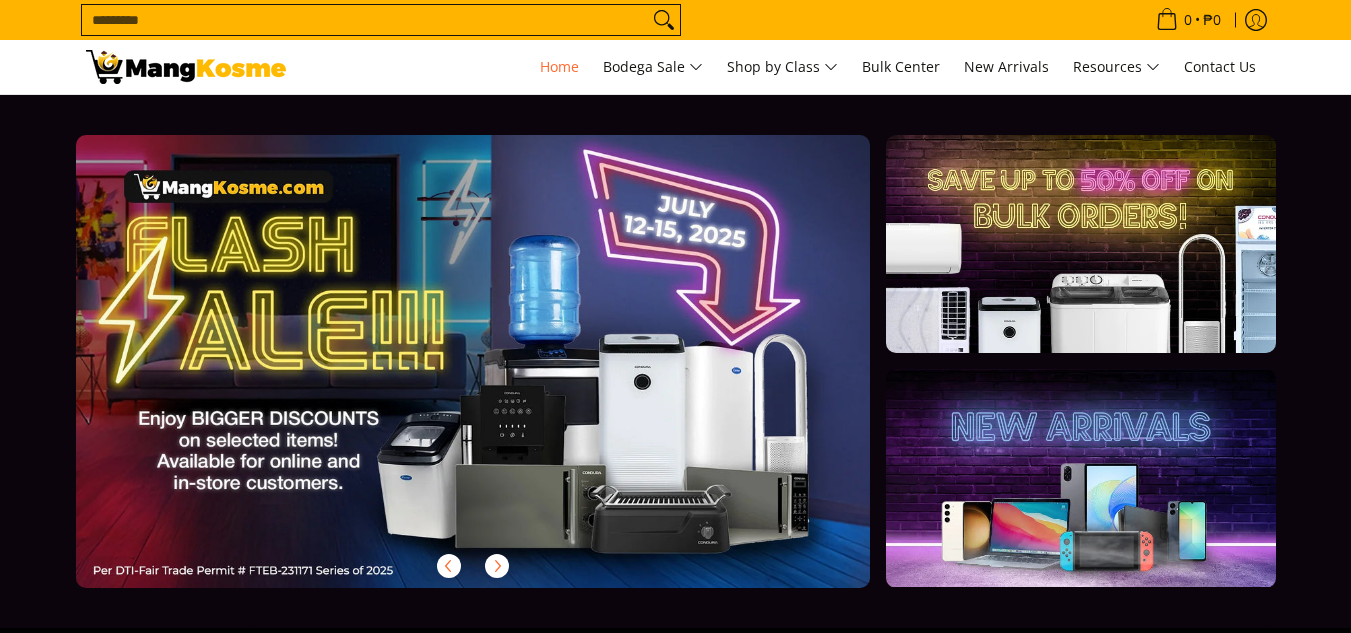 scroll, scrollTop: 0, scrollLeft: 0, axis: both 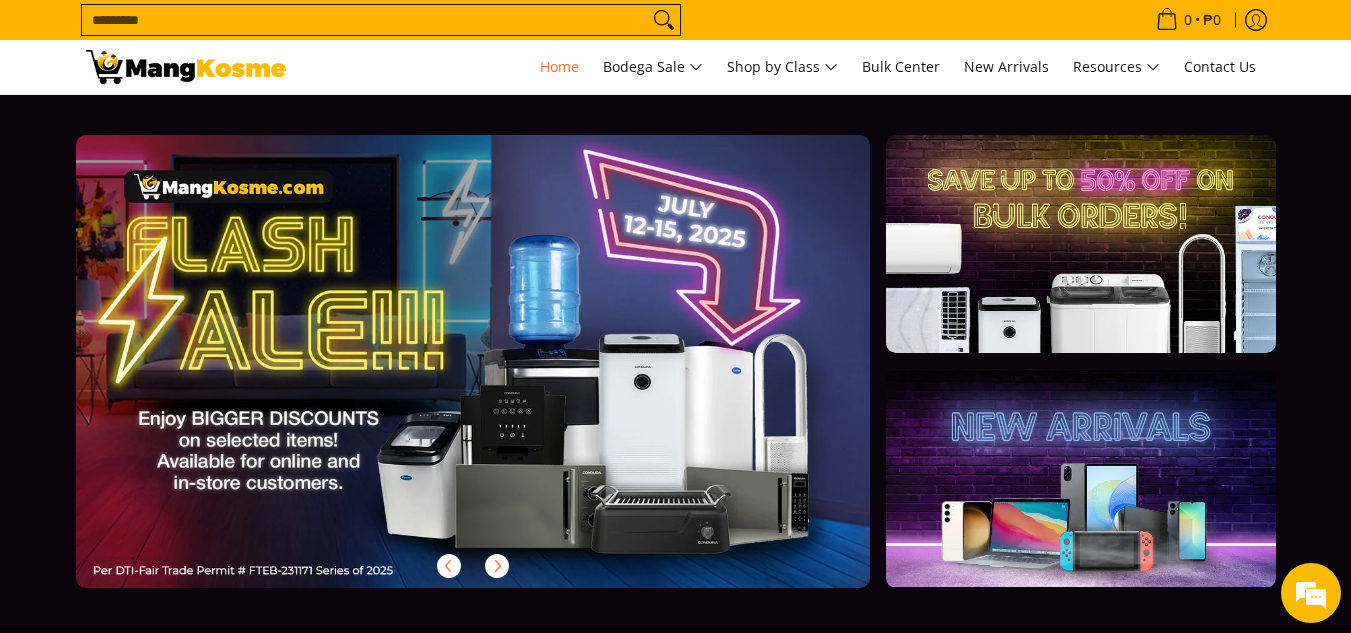 click on "Search..." at bounding box center (365, 20) 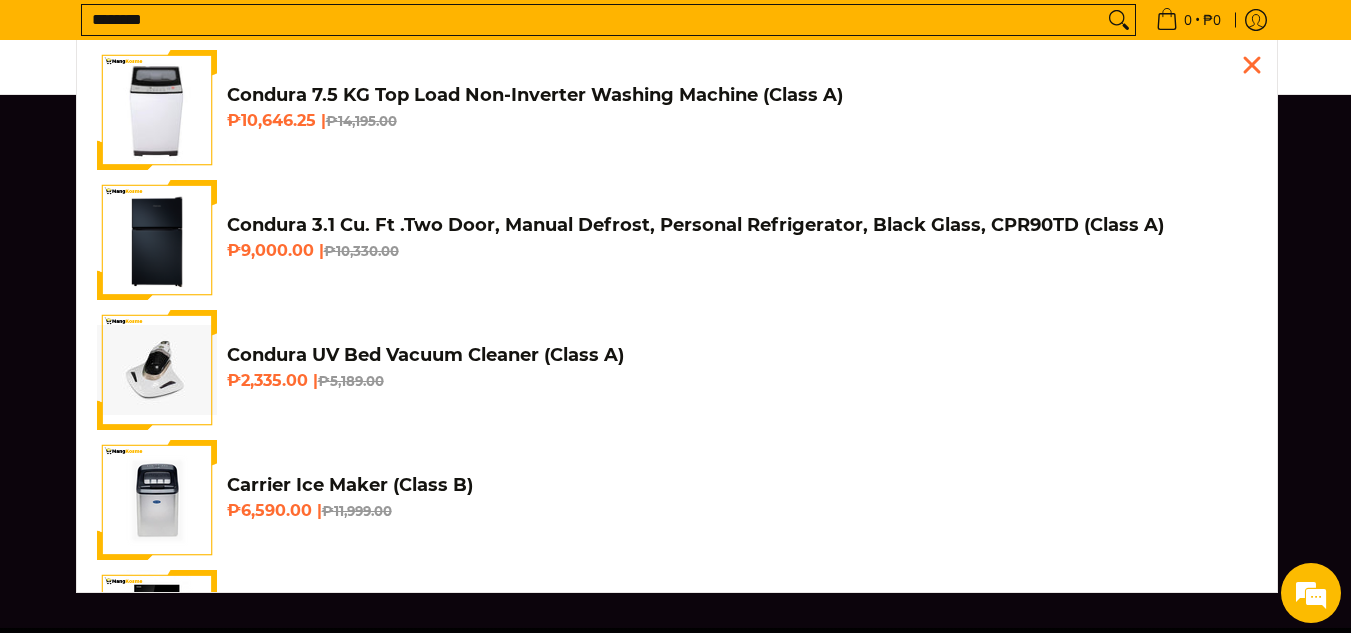 scroll, scrollTop: 0, scrollLeft: 795, axis: horizontal 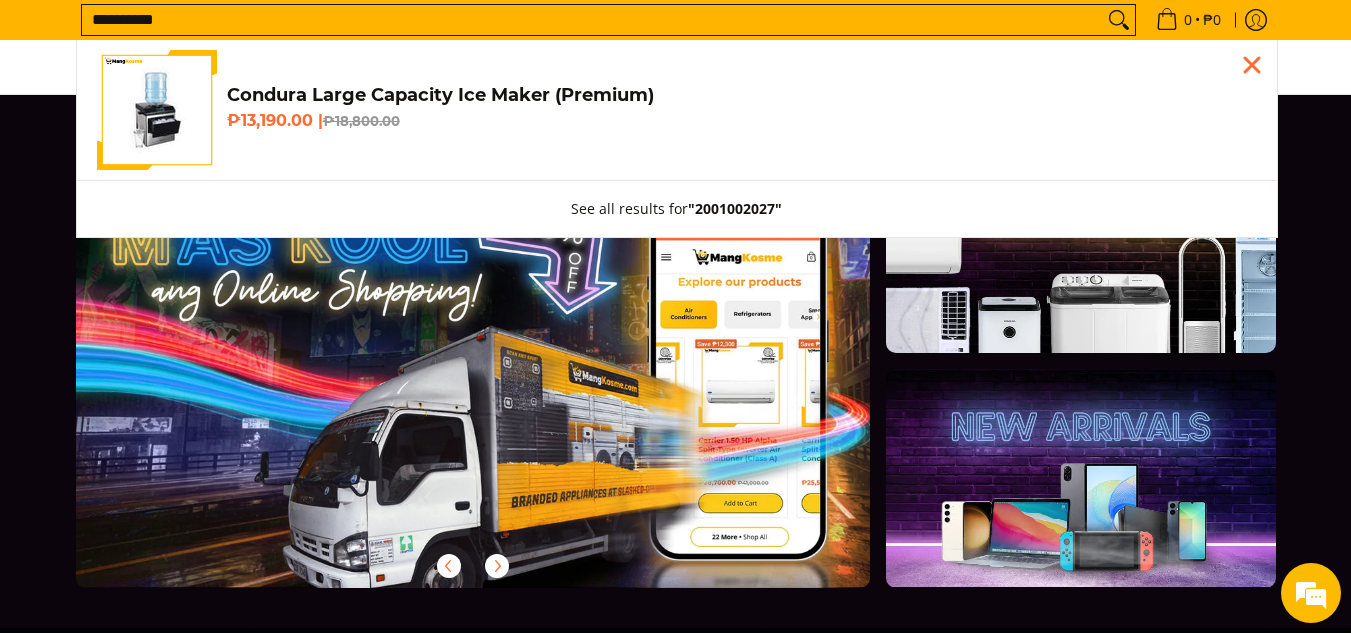 type on "**********" 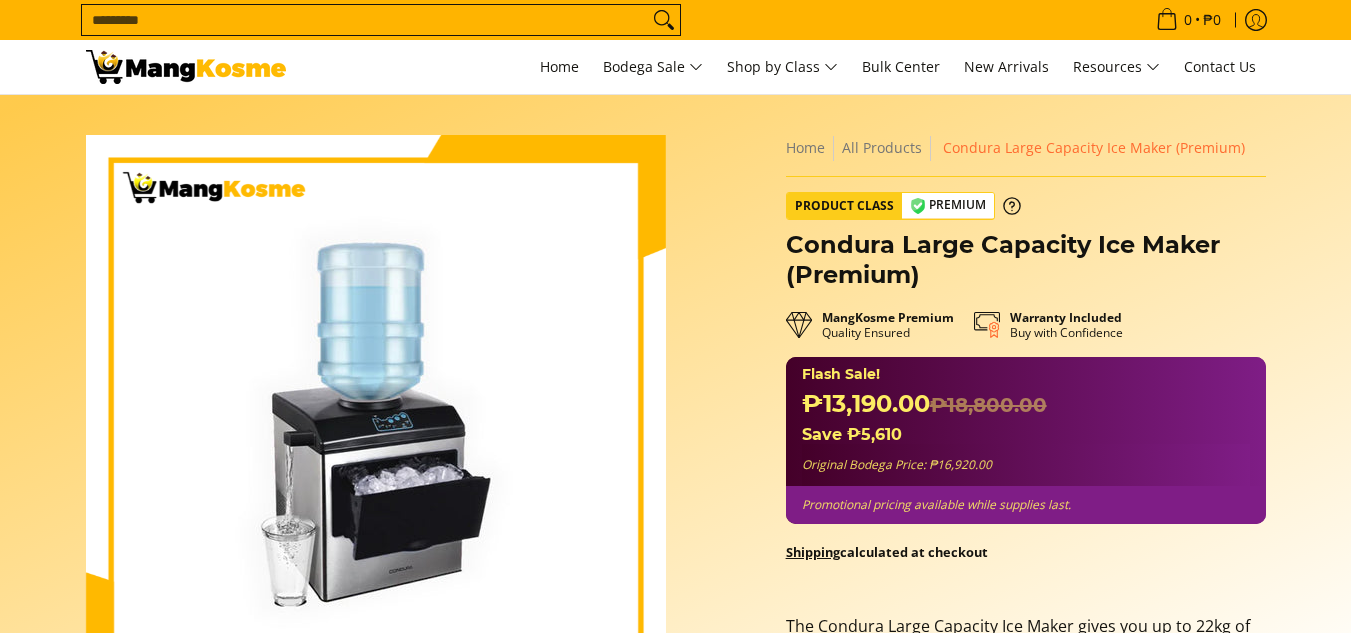 scroll, scrollTop: 342, scrollLeft: 0, axis: vertical 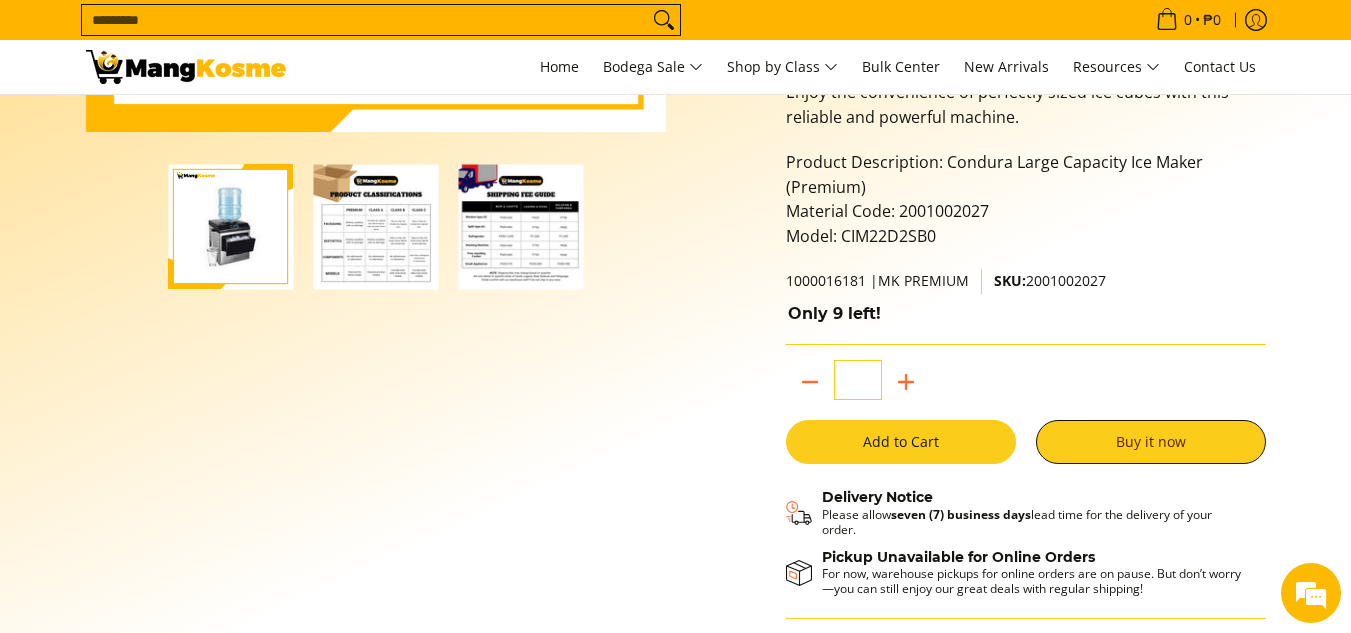 click on "Add to Cart" at bounding box center [901, 442] 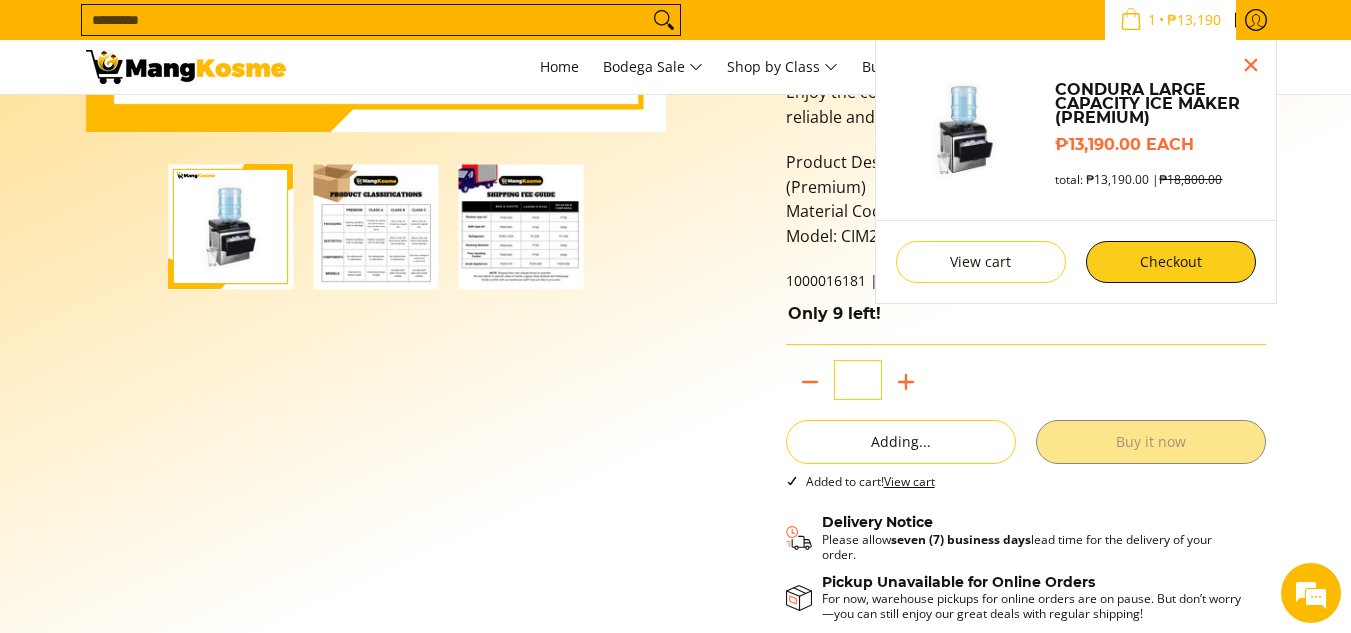 scroll, scrollTop: 528, scrollLeft: 0, axis: vertical 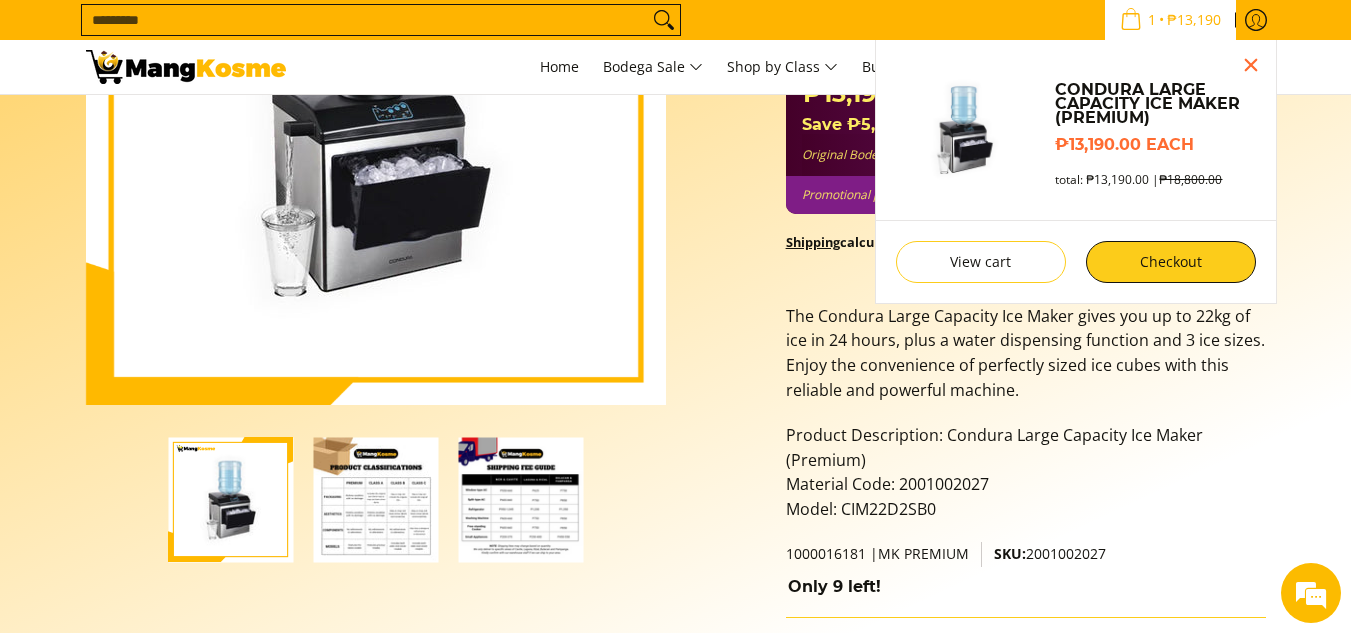 click on "Search..." at bounding box center (365, 20) 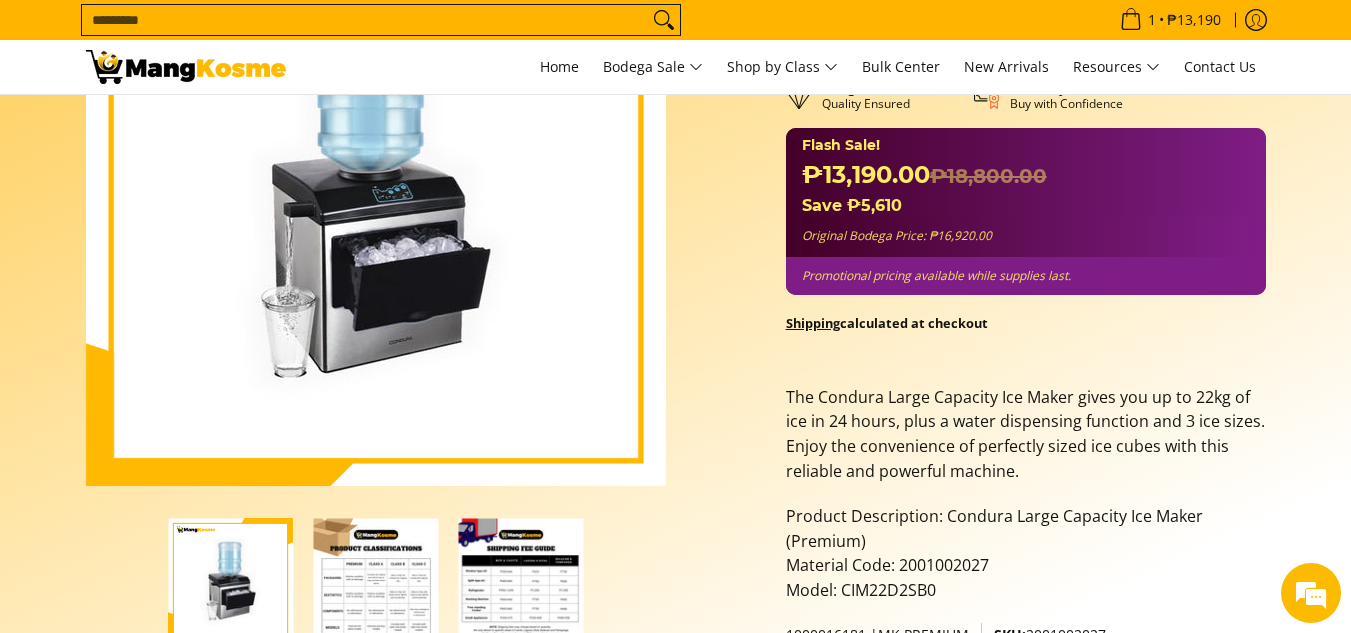 click on "Search..." at bounding box center (365, 20) 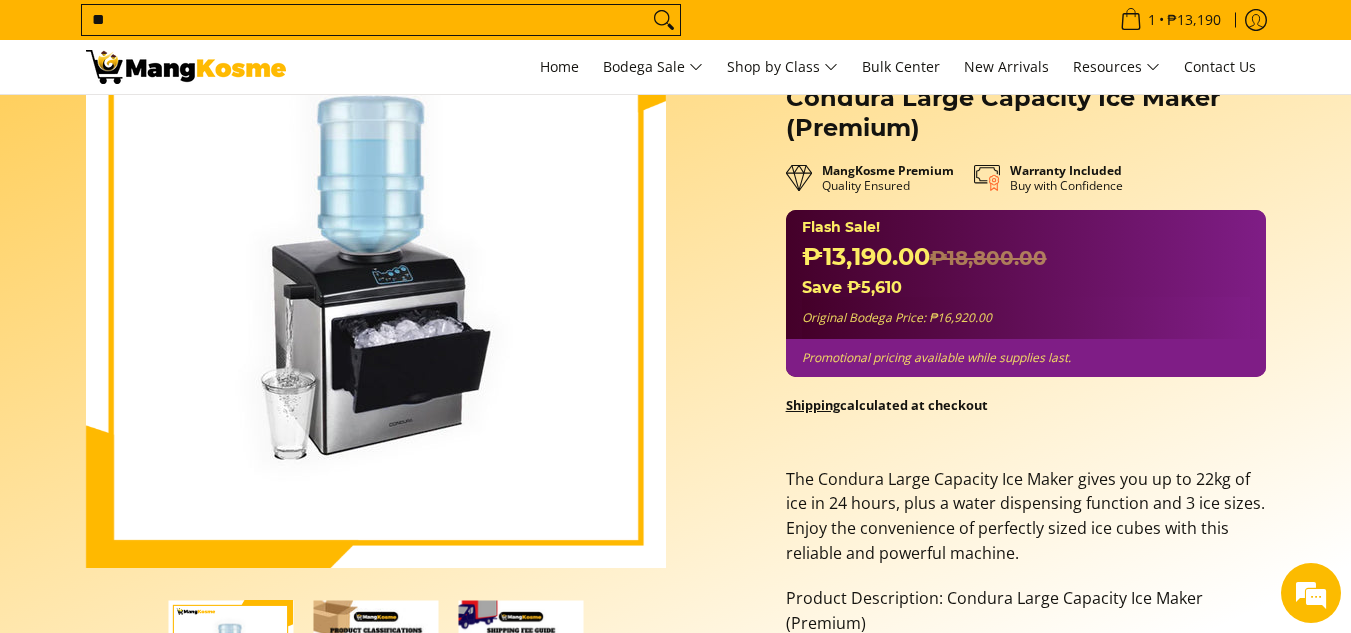 scroll, scrollTop: 76, scrollLeft: 0, axis: vertical 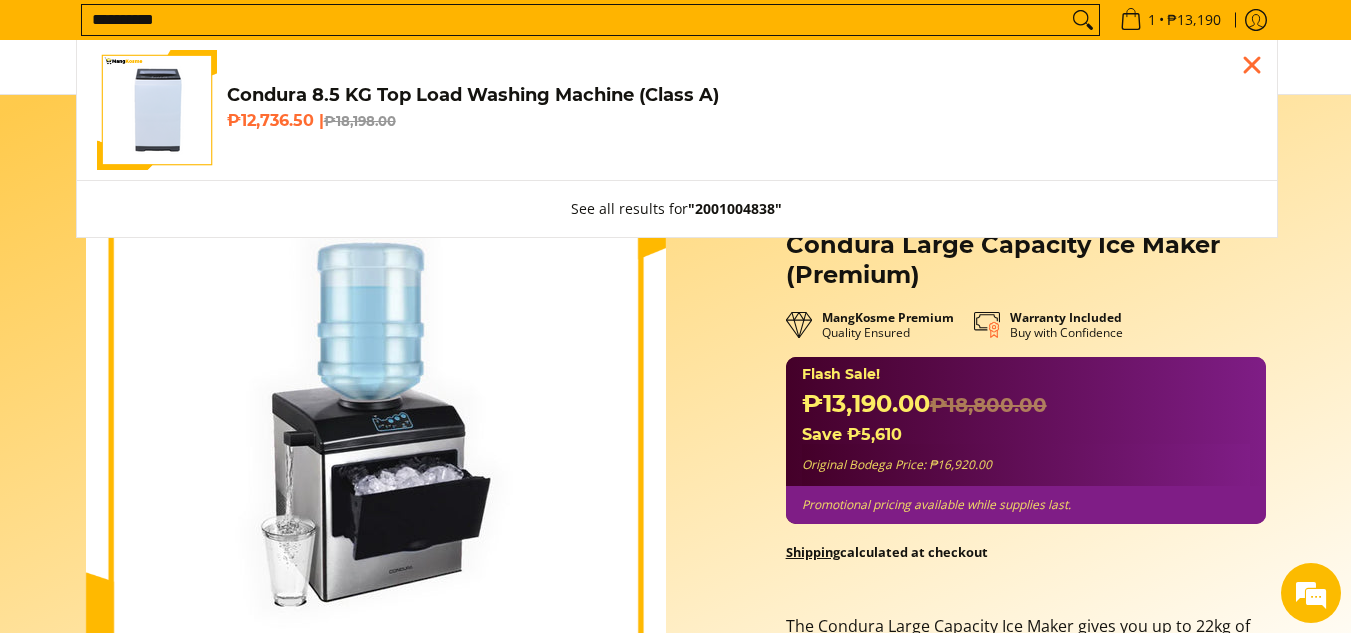 type on "**********" 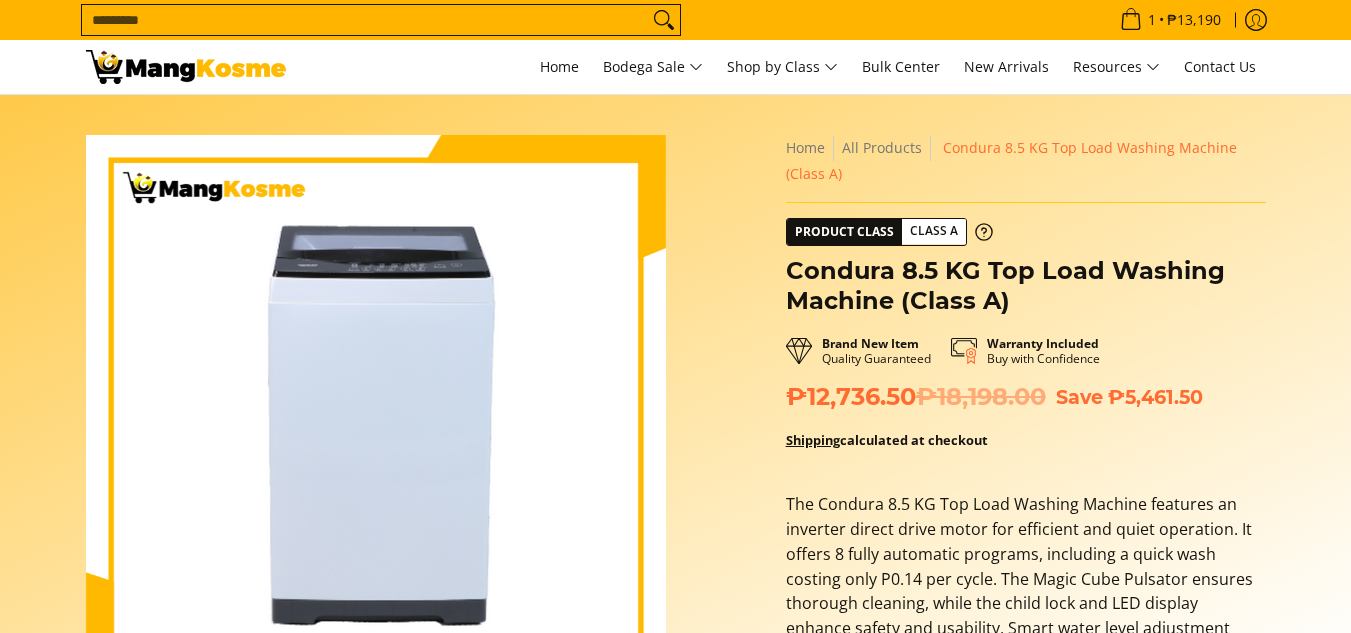 scroll, scrollTop: 0, scrollLeft: 0, axis: both 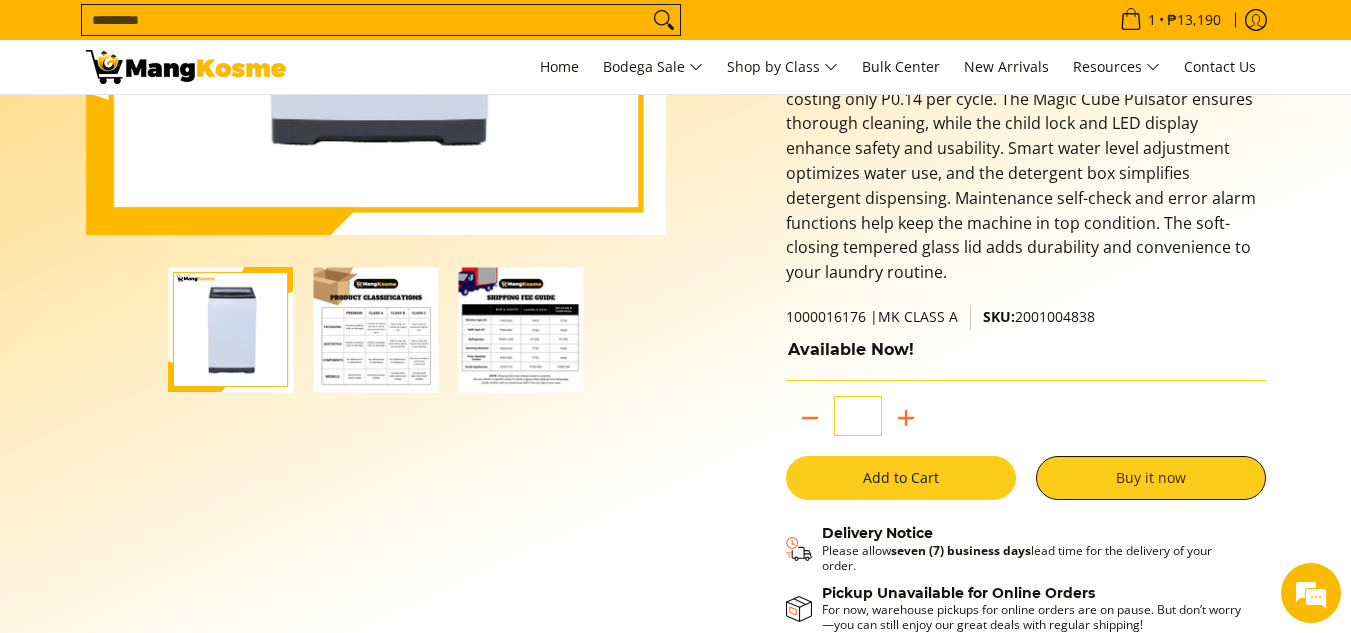 click on "Add to Cart" at bounding box center (901, 478) 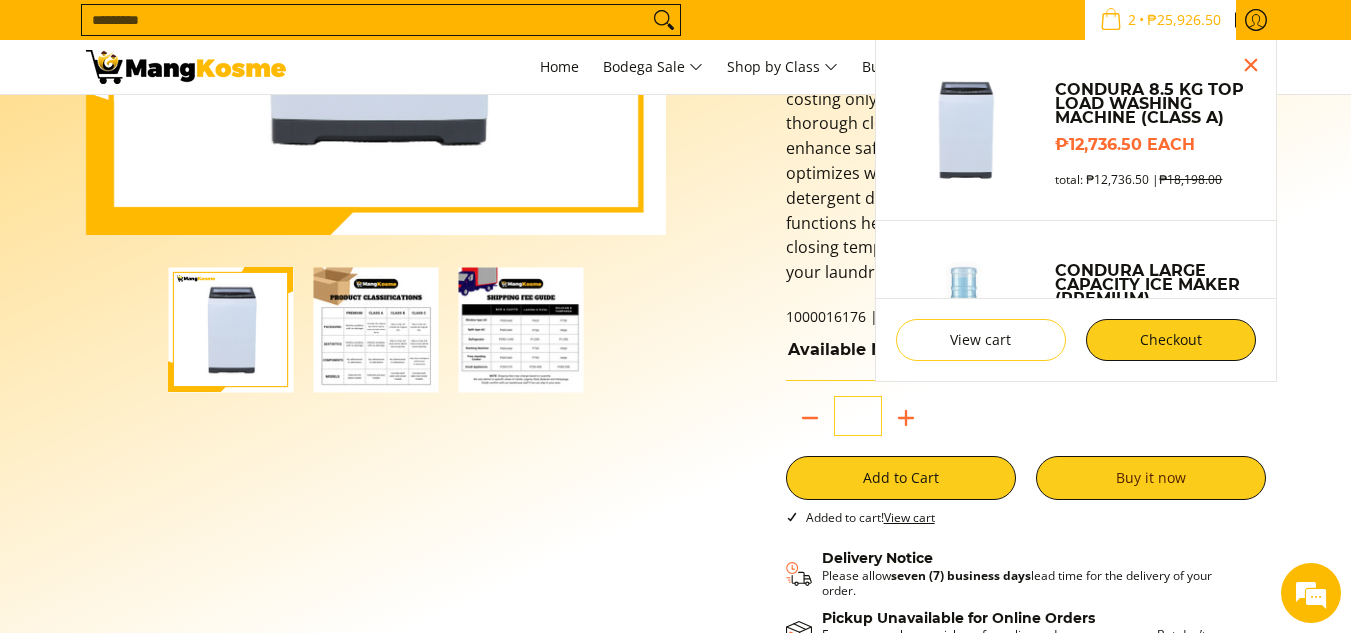 click on "Search..." at bounding box center [580, 20] 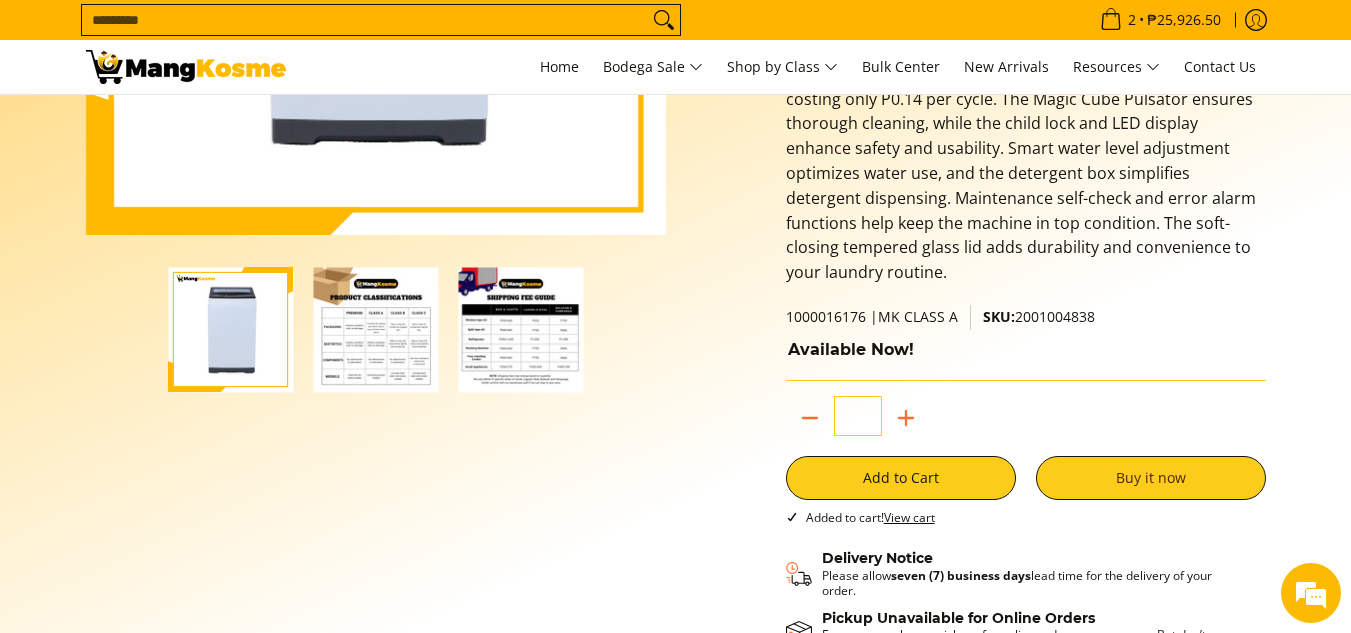click on "Search..." at bounding box center (365, 20) 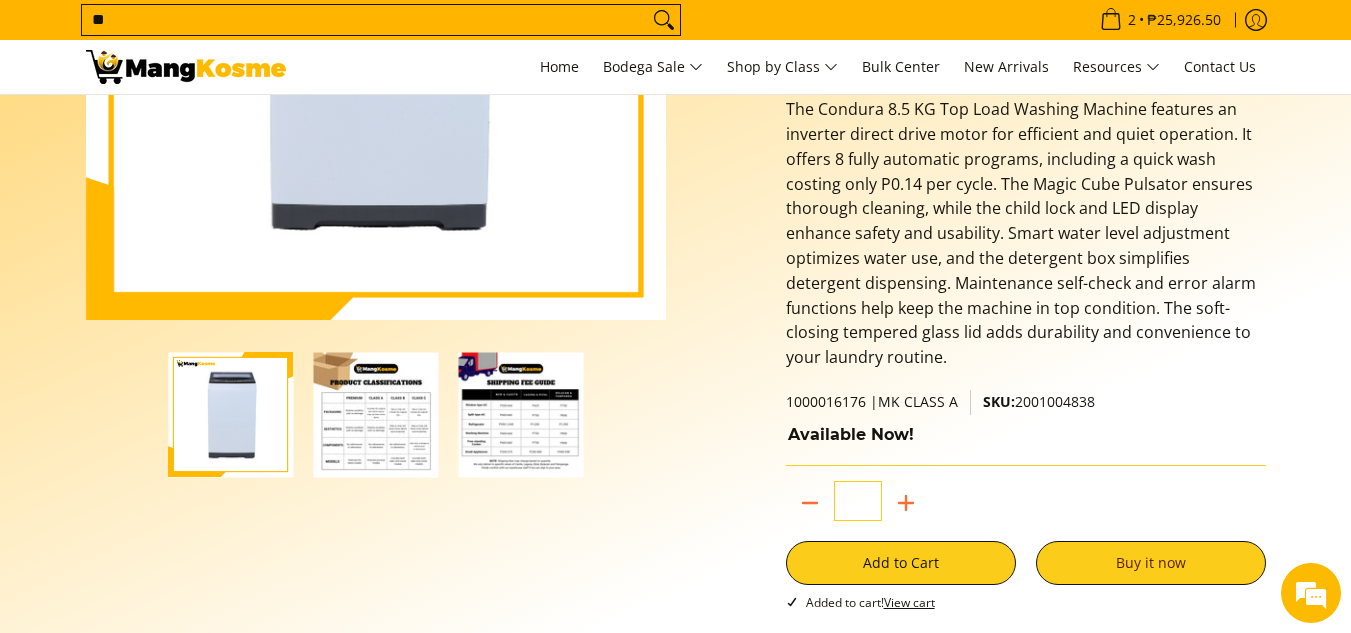 scroll, scrollTop: 0, scrollLeft: 0, axis: both 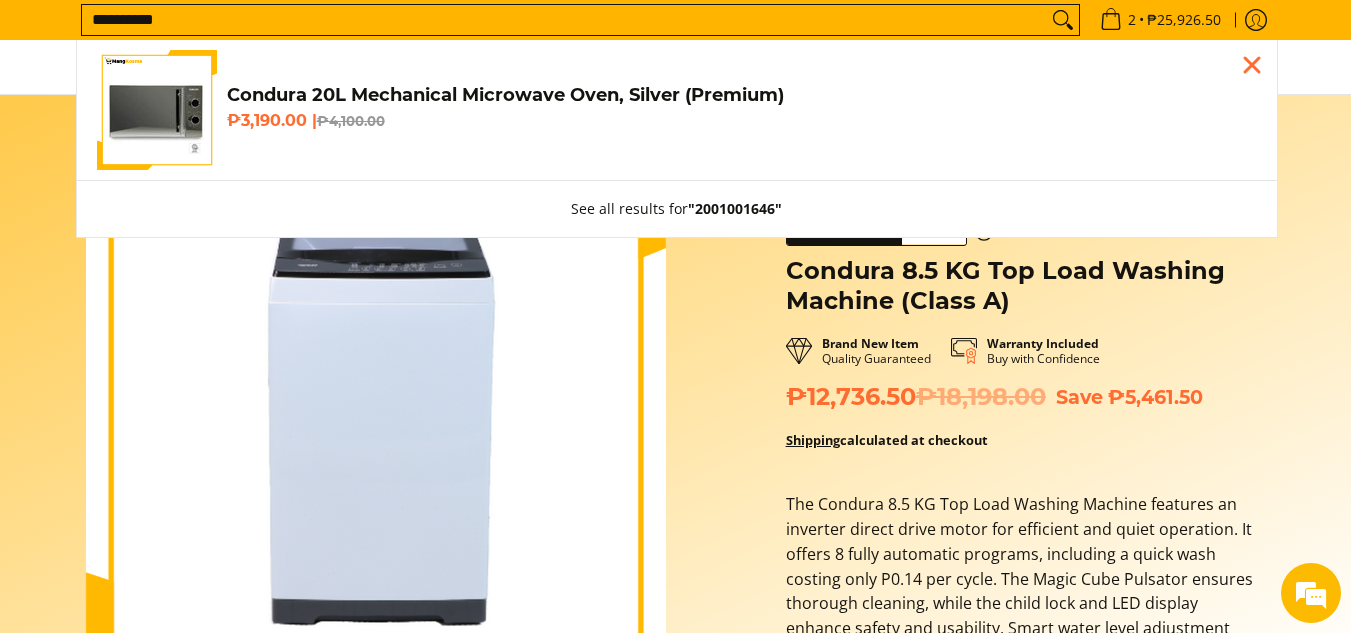 type on "**********" 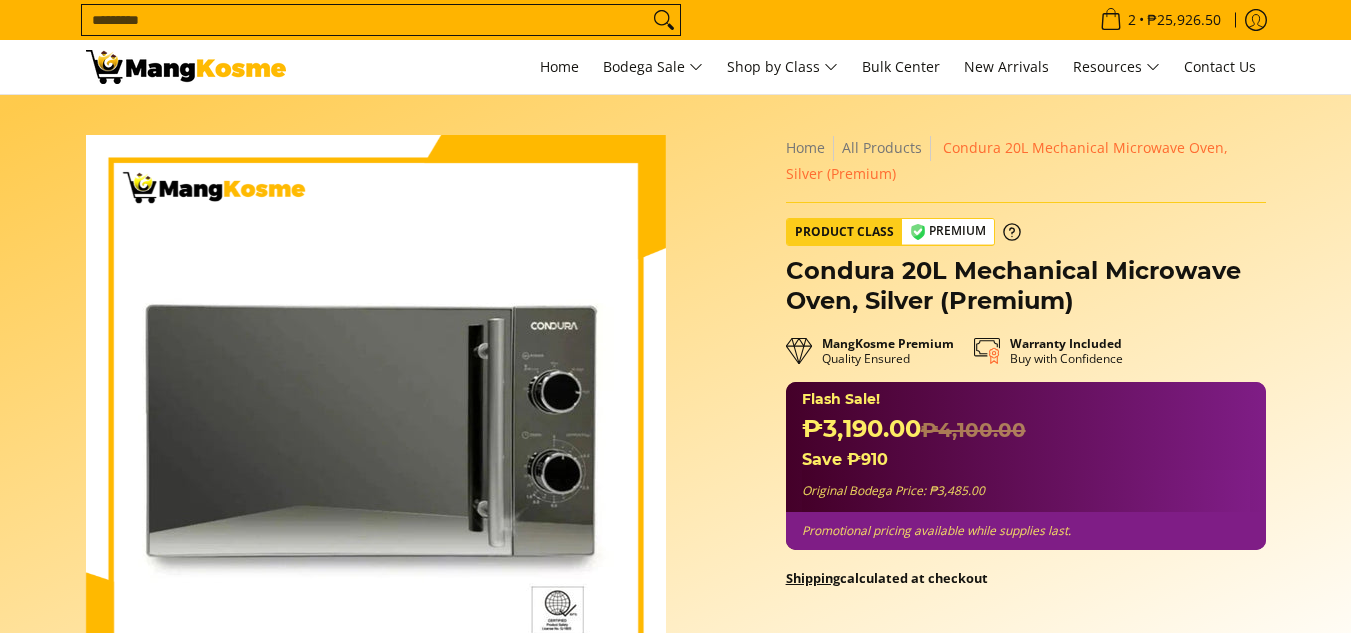 scroll, scrollTop: 0, scrollLeft: 0, axis: both 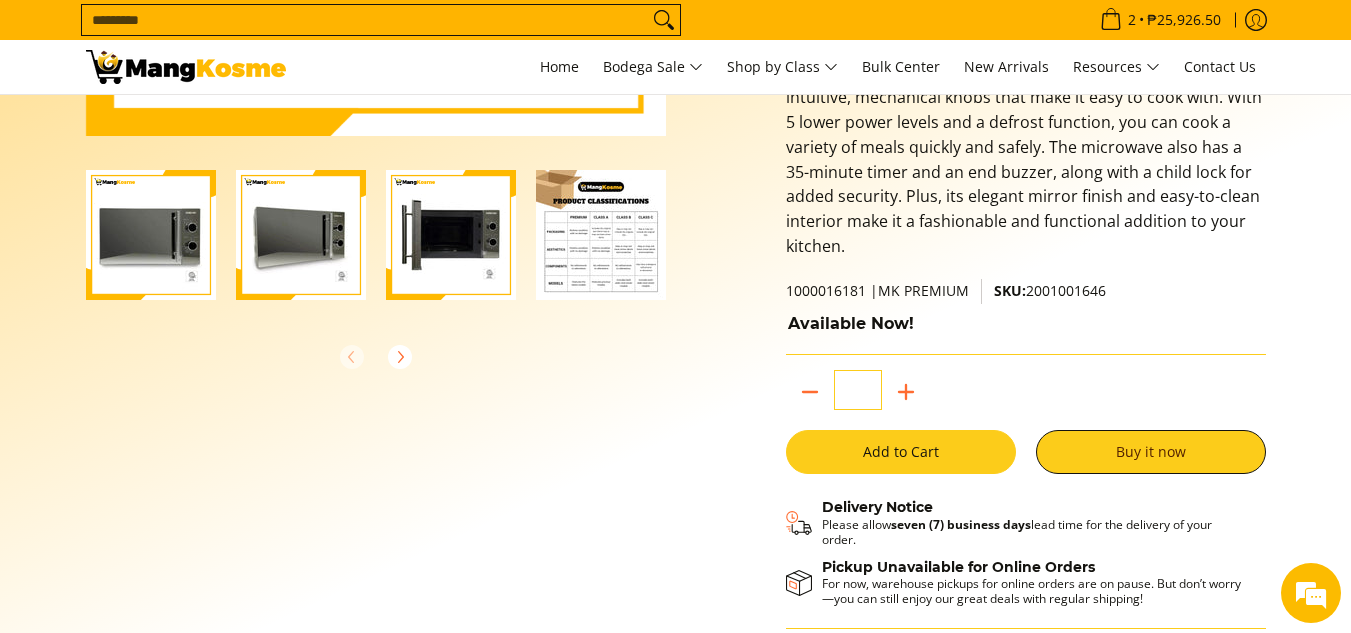 click on "Add to Cart" at bounding box center [901, 452] 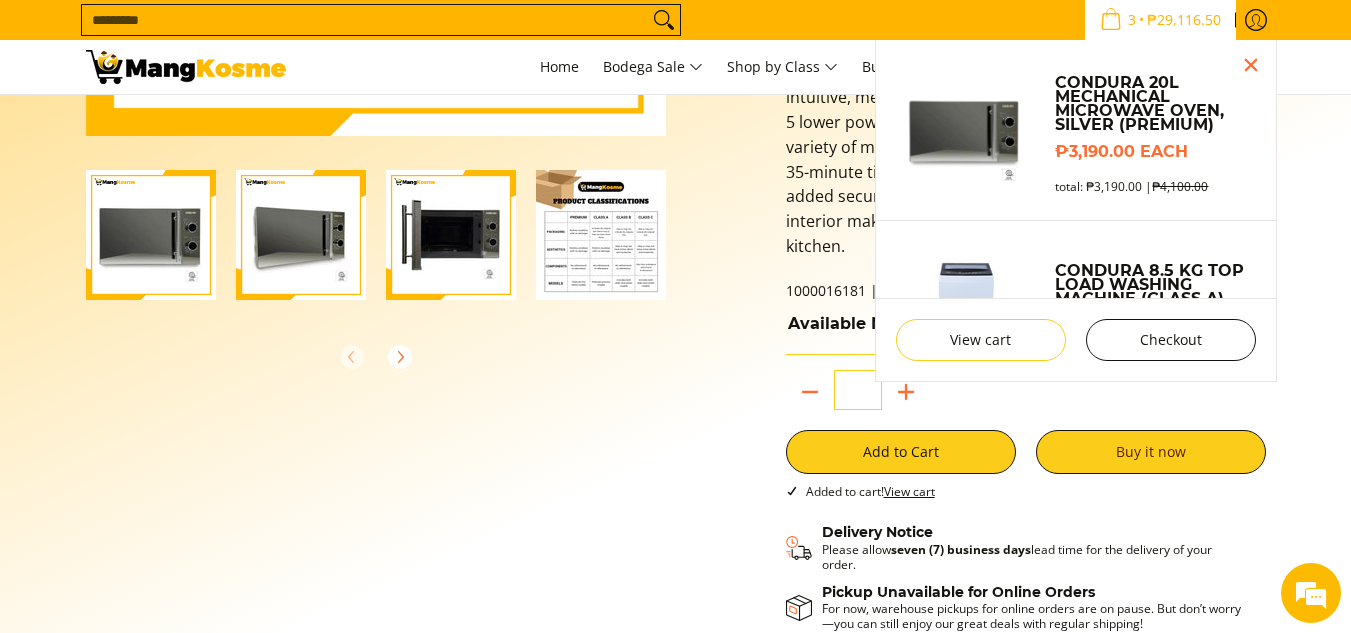 click on "Checkout" at bounding box center [1171, 340] 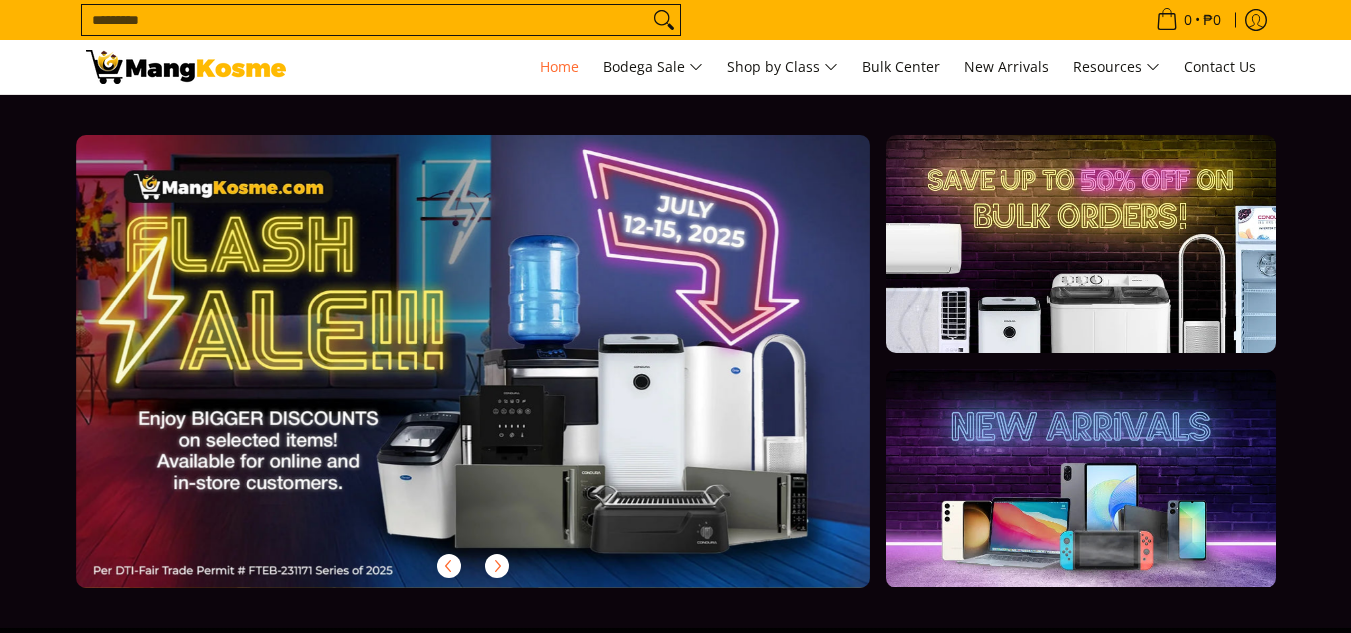 scroll, scrollTop: 0, scrollLeft: 0, axis: both 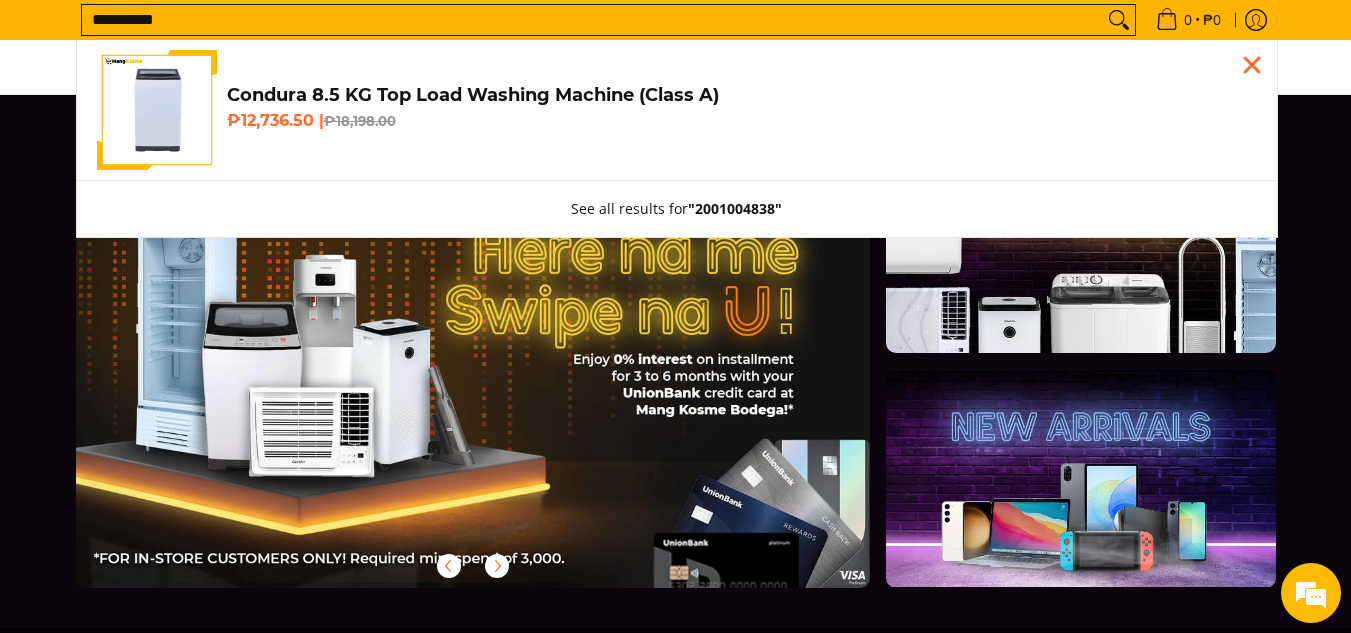 type on "**********" 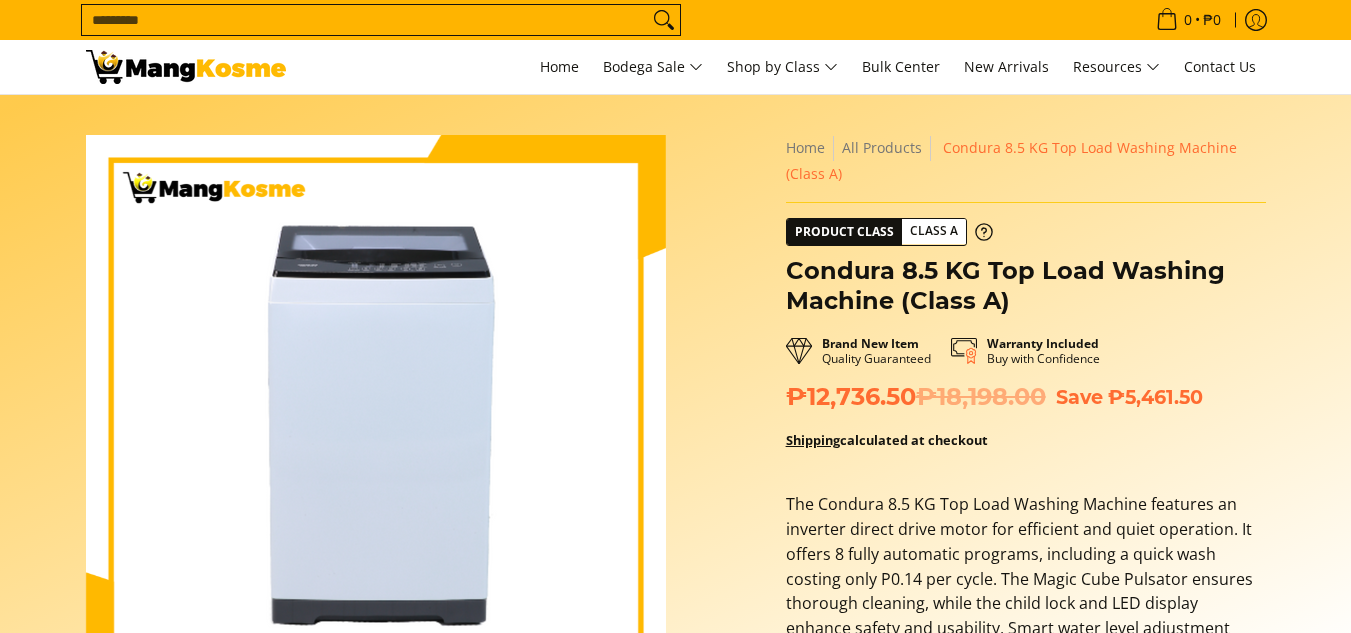 scroll, scrollTop: 548, scrollLeft: 0, axis: vertical 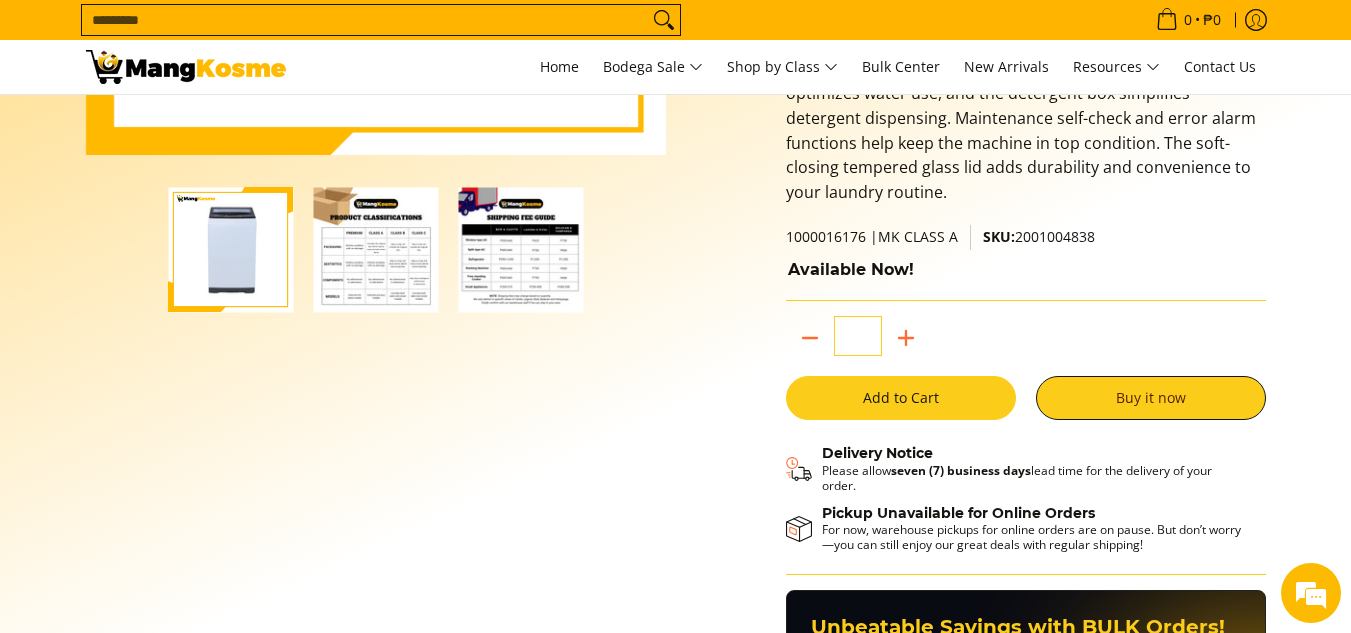 click on "Add to Cart" at bounding box center [901, 398] 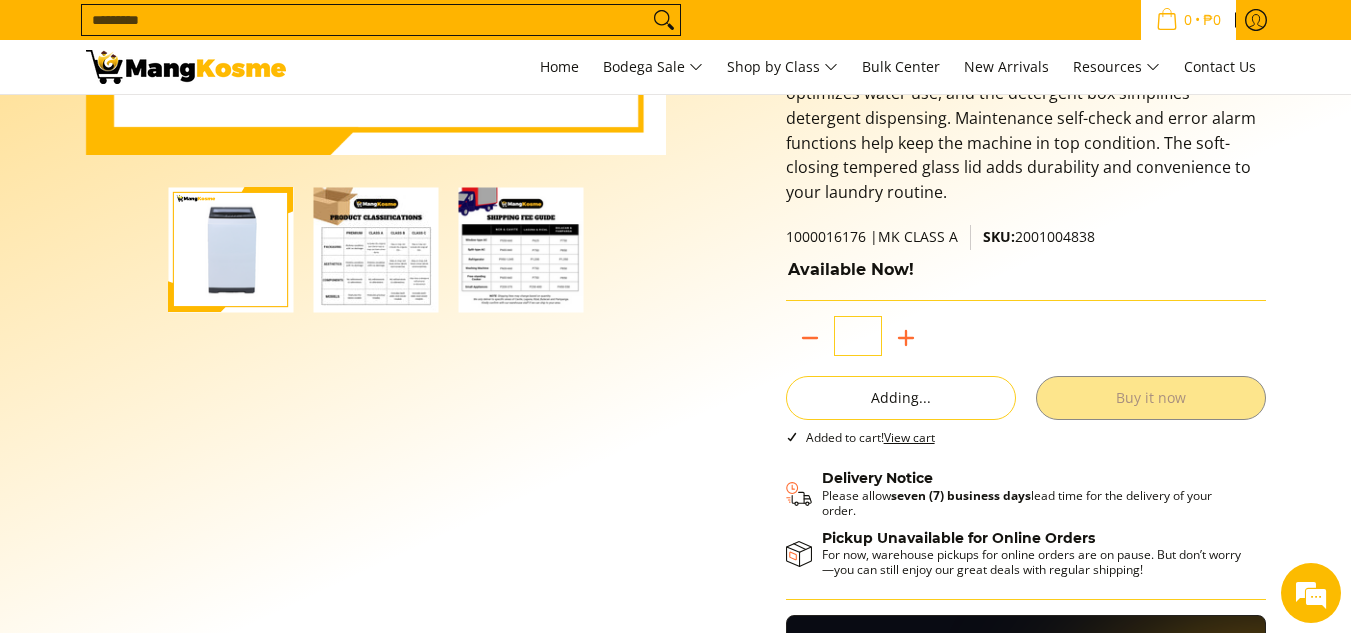 scroll, scrollTop: 505, scrollLeft: 0, axis: vertical 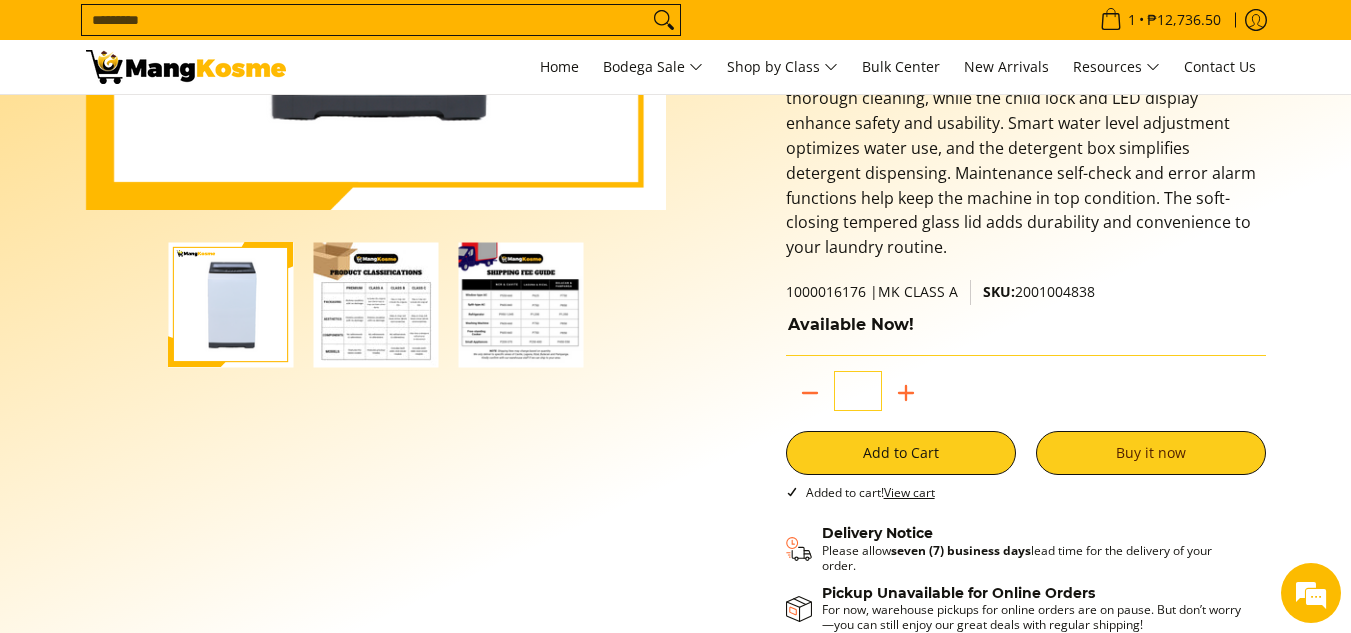 click on "Search..." at bounding box center (365, 20) 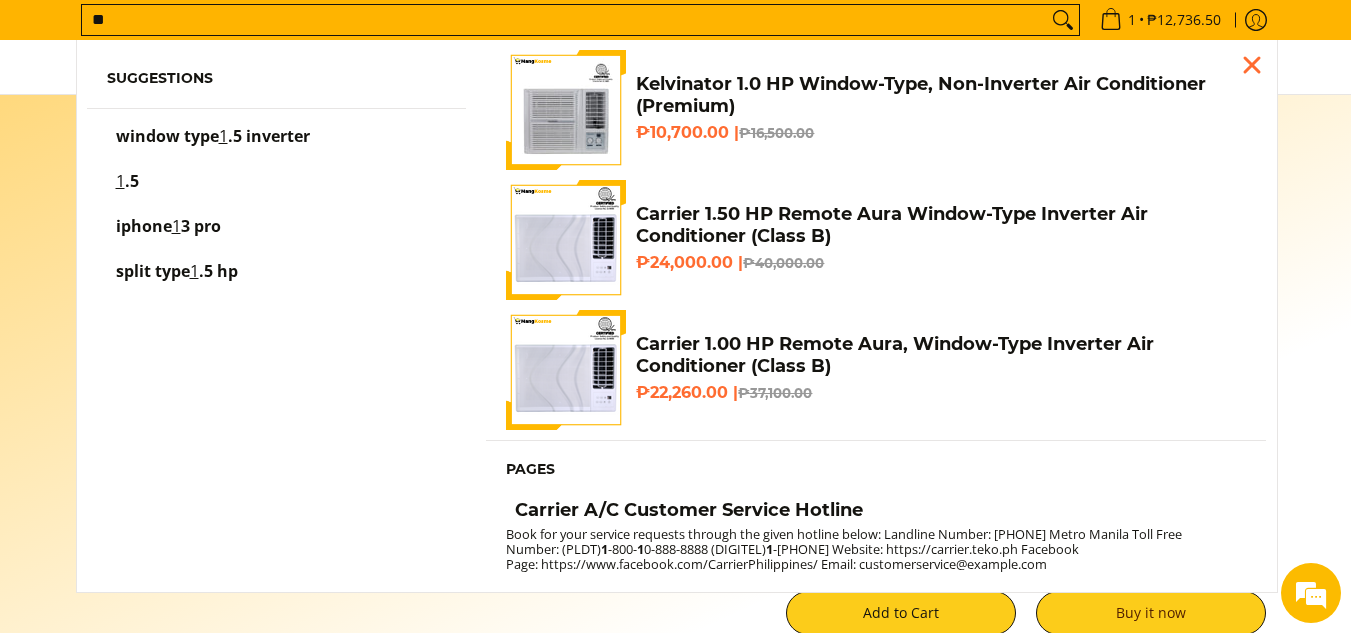 scroll, scrollTop: 335, scrollLeft: 0, axis: vertical 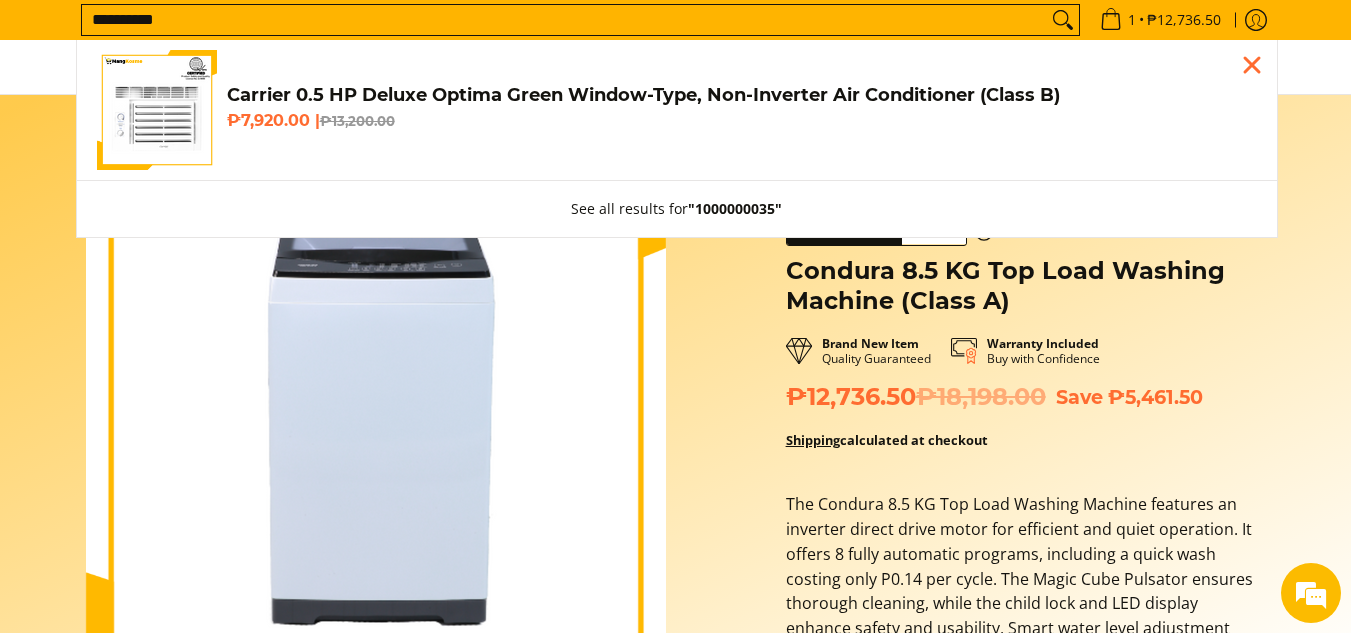 type on "**********" 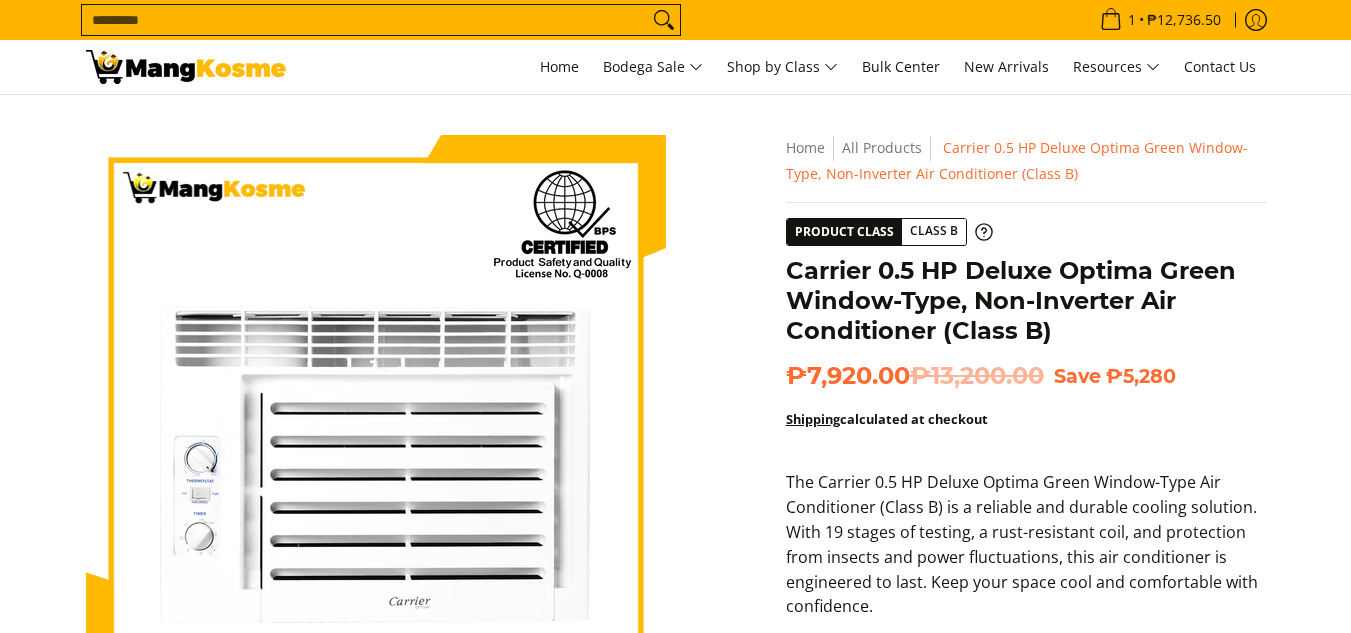 scroll, scrollTop: 348, scrollLeft: 0, axis: vertical 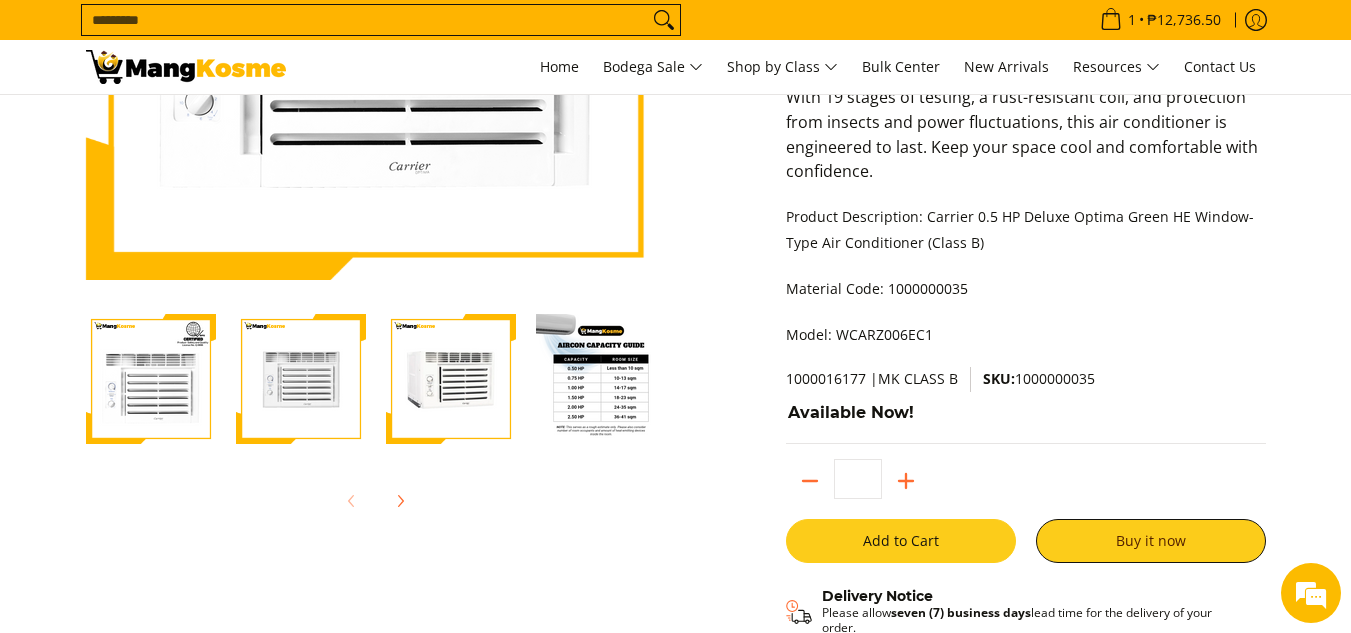 click on "Add to Cart" at bounding box center (901, 541) 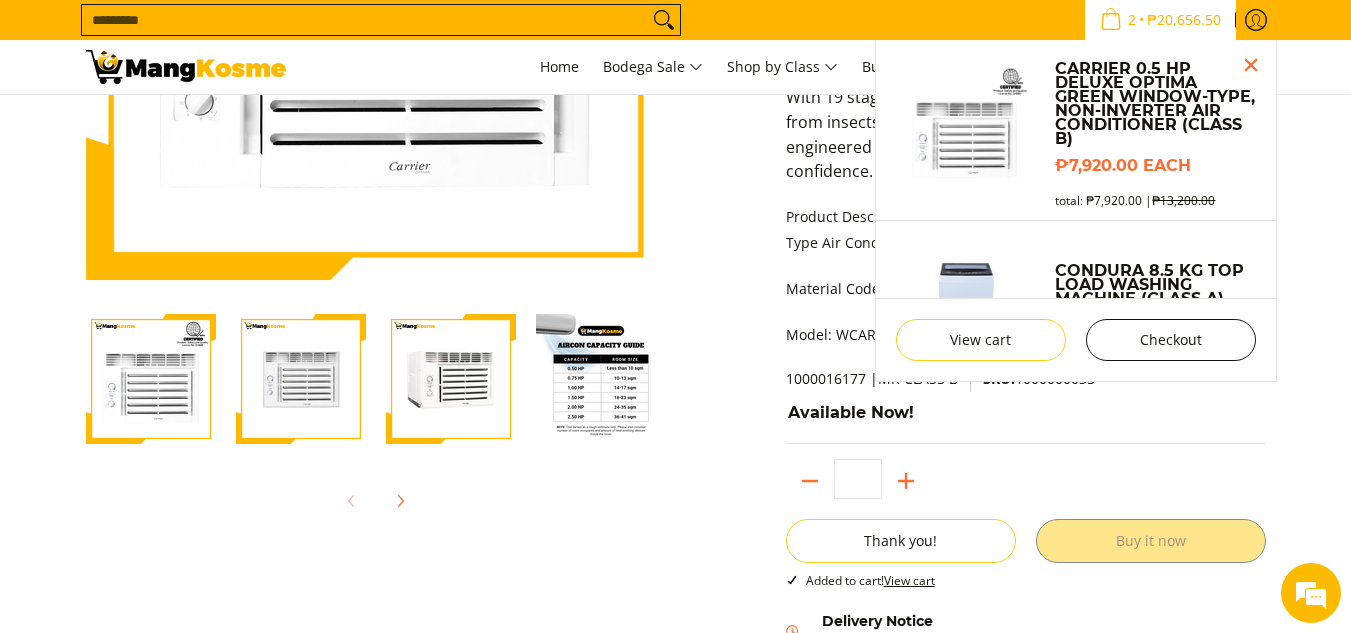 click on "Checkout" at bounding box center [1171, 340] 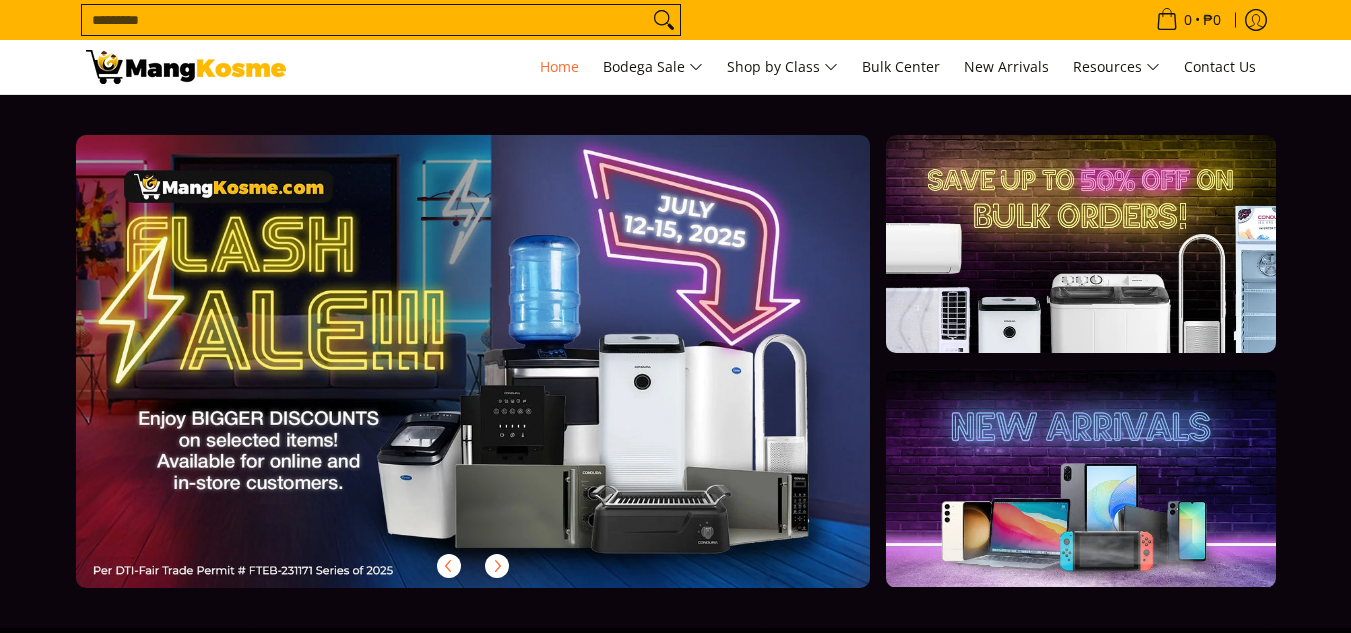 scroll, scrollTop: 0, scrollLeft: 0, axis: both 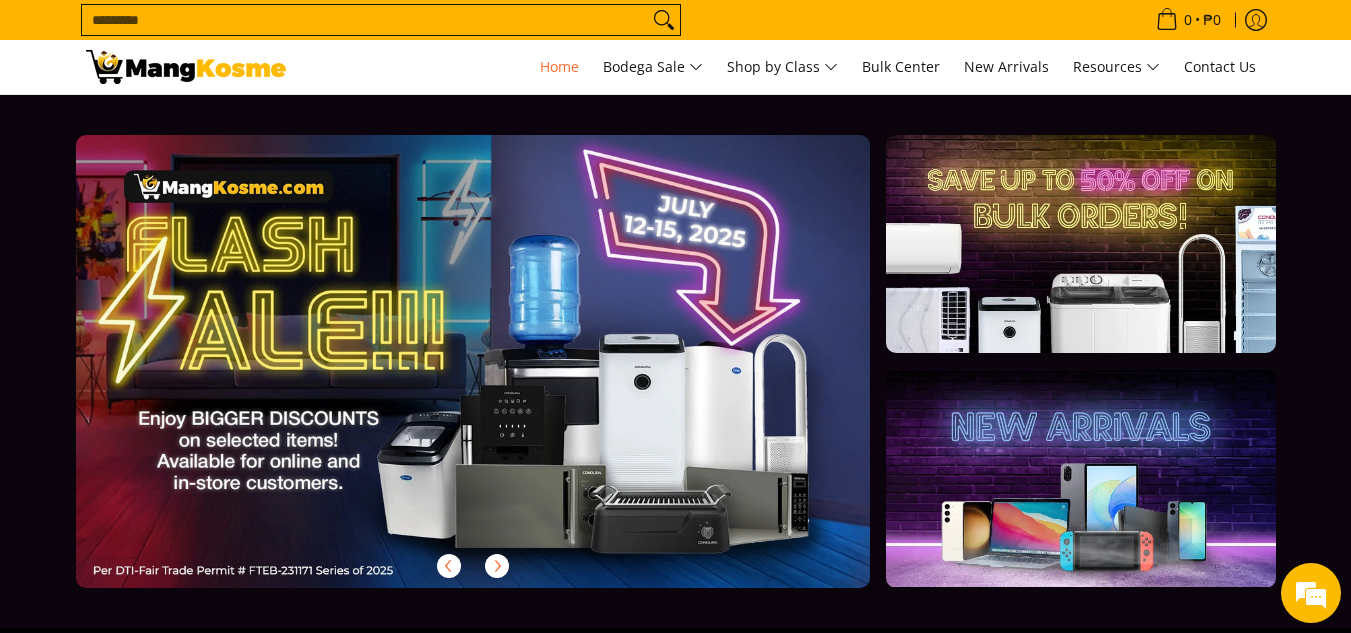 click on "Search..." at bounding box center [365, 20] 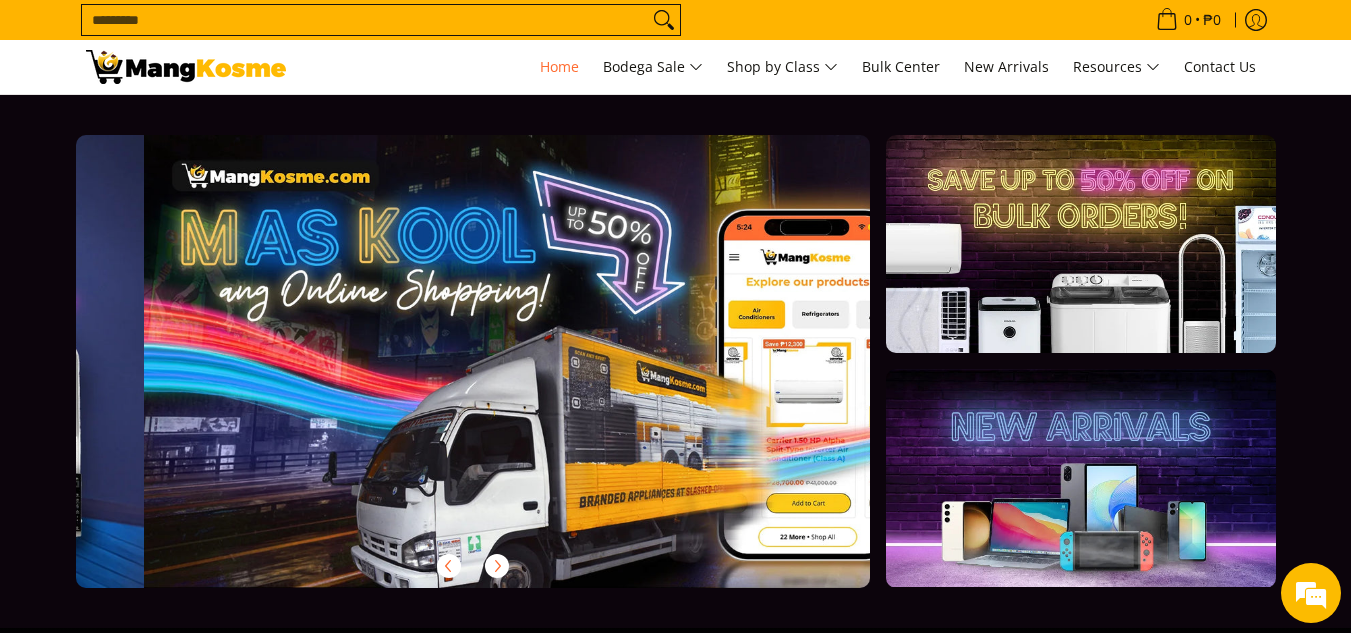 scroll, scrollTop: 0, scrollLeft: 795, axis: horizontal 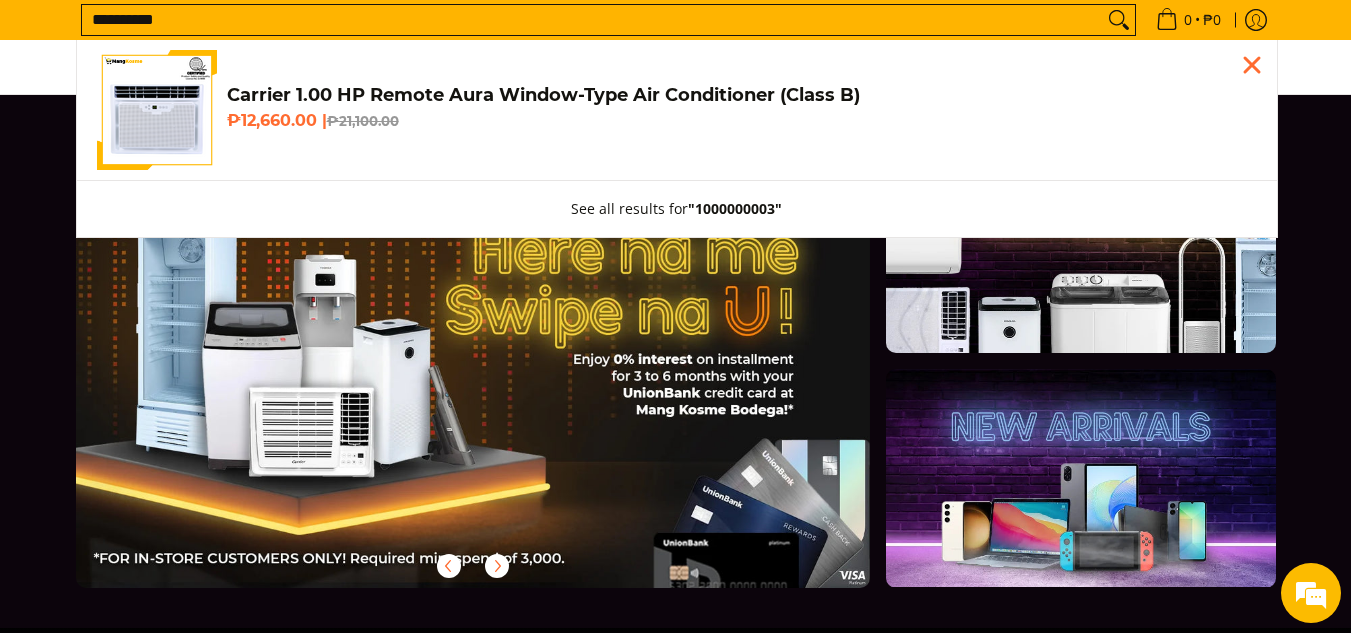 type on "**********" 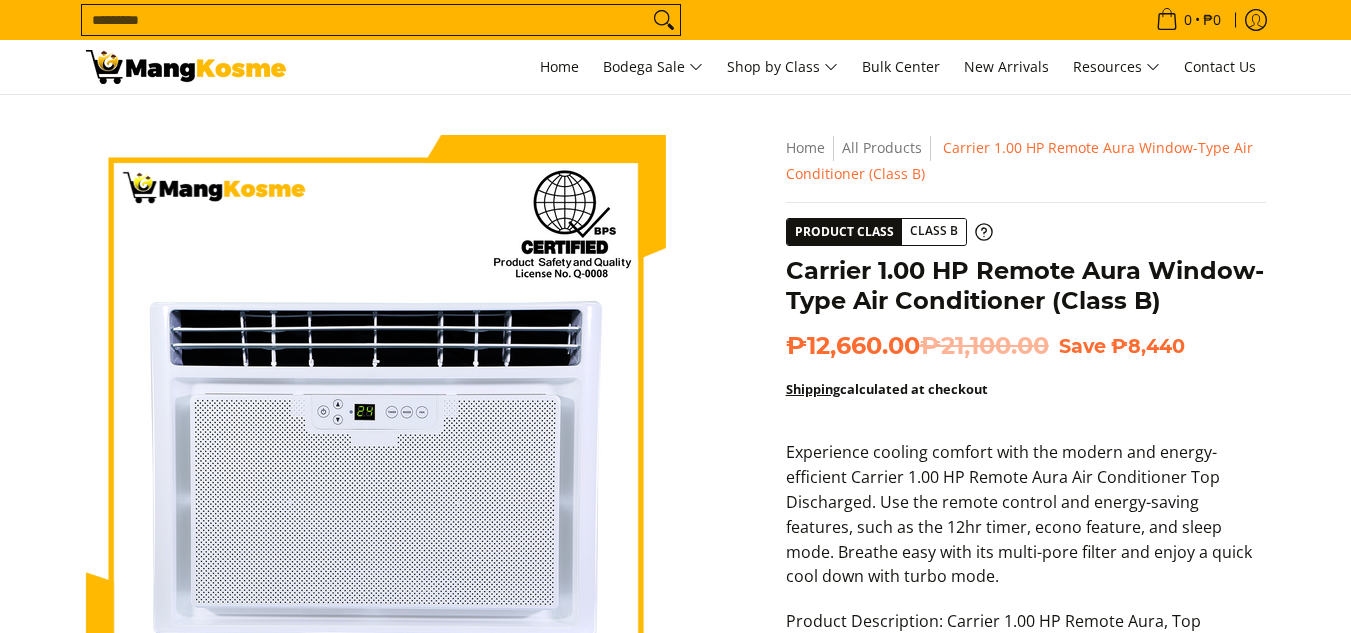 scroll, scrollTop: 0, scrollLeft: 0, axis: both 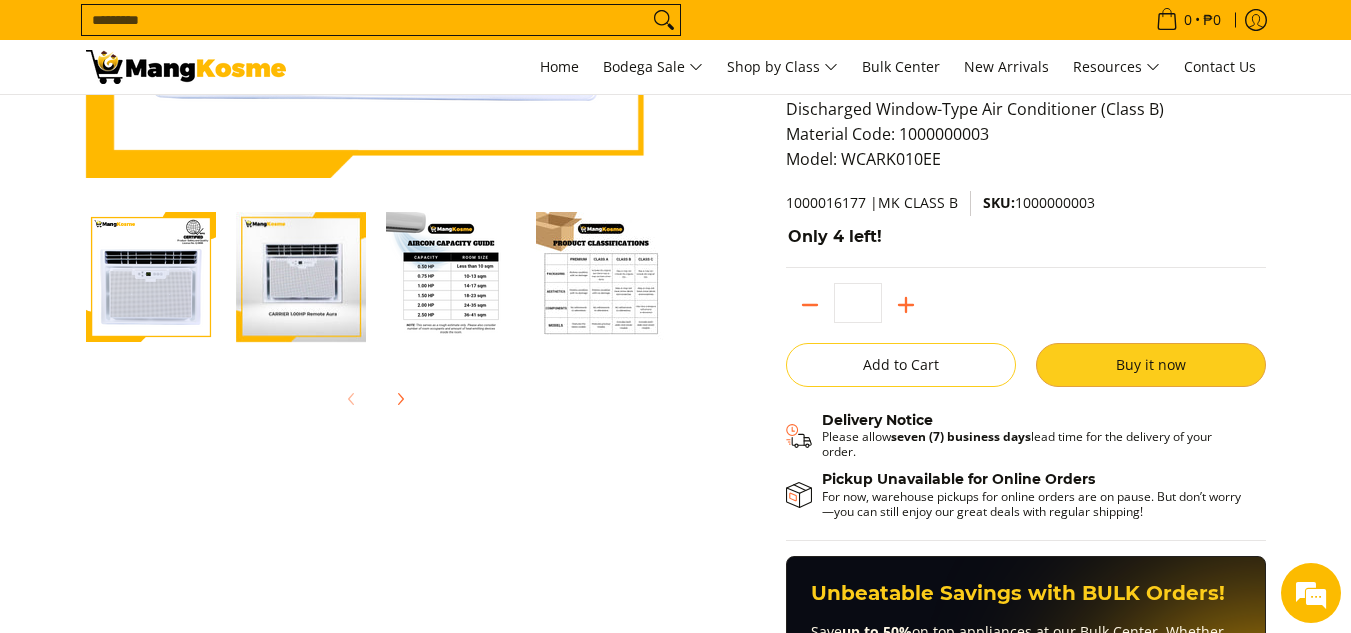 click on "Buy it now" at bounding box center (1151, 365) 